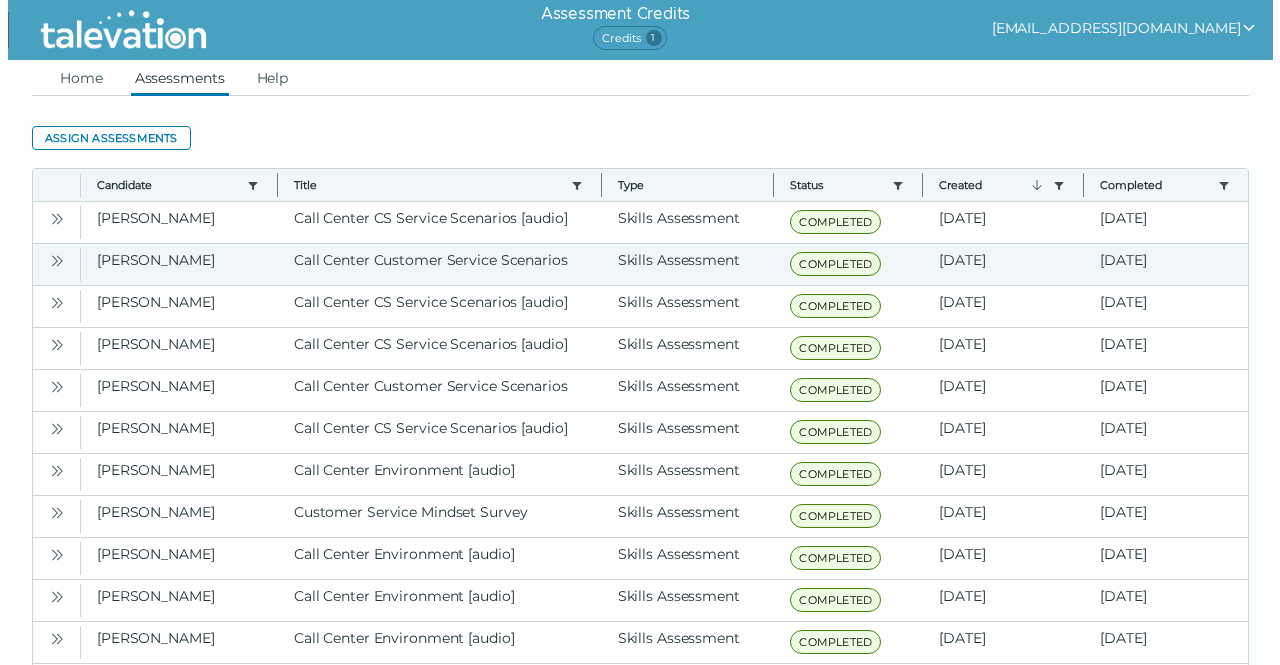 scroll, scrollTop: 0, scrollLeft: 0, axis: both 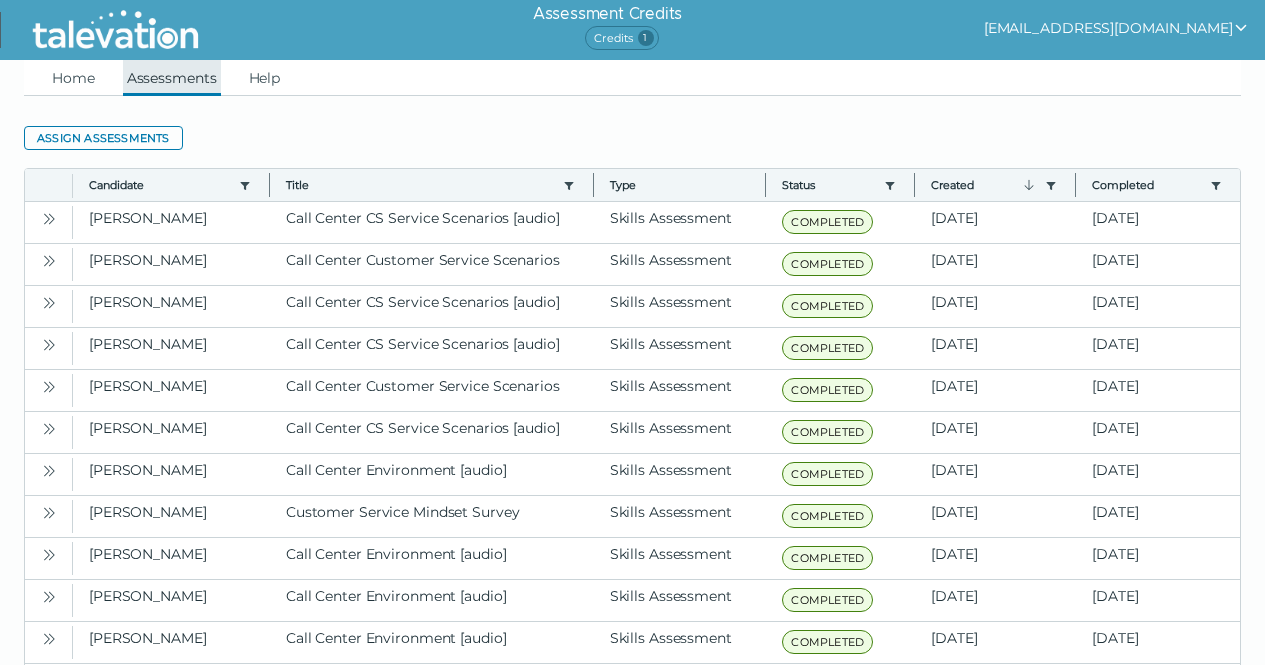click on "Assessments" at bounding box center (172, 78) 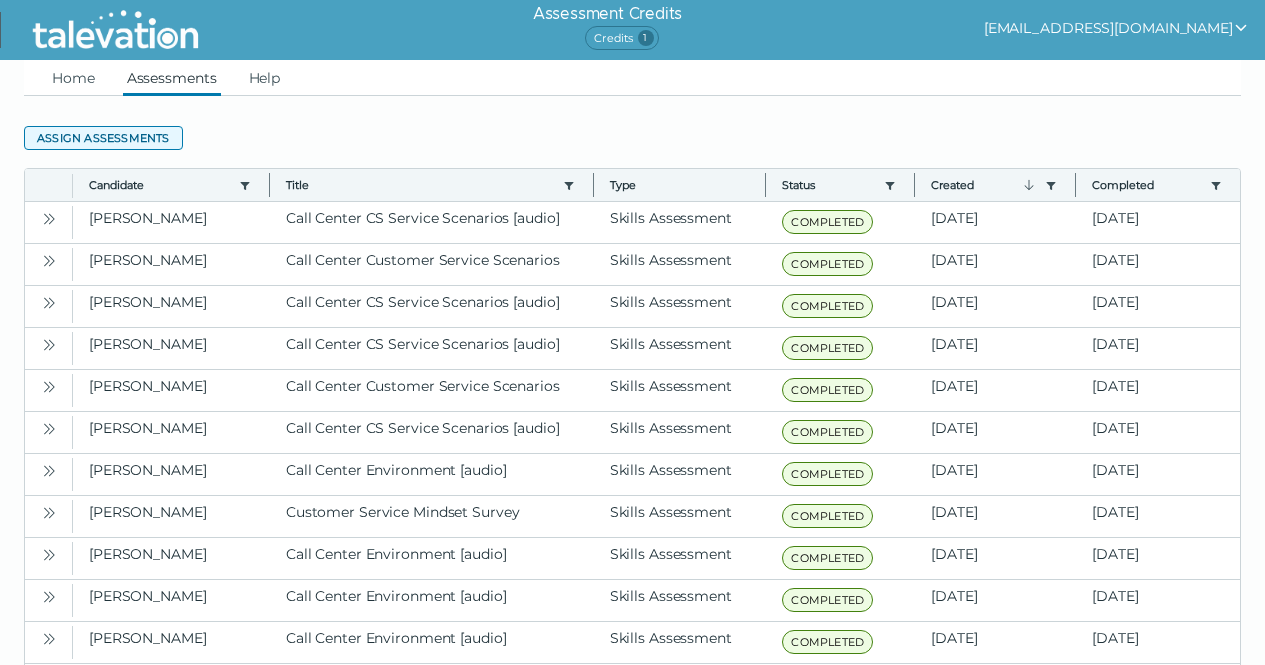 click on "Assign assessments" 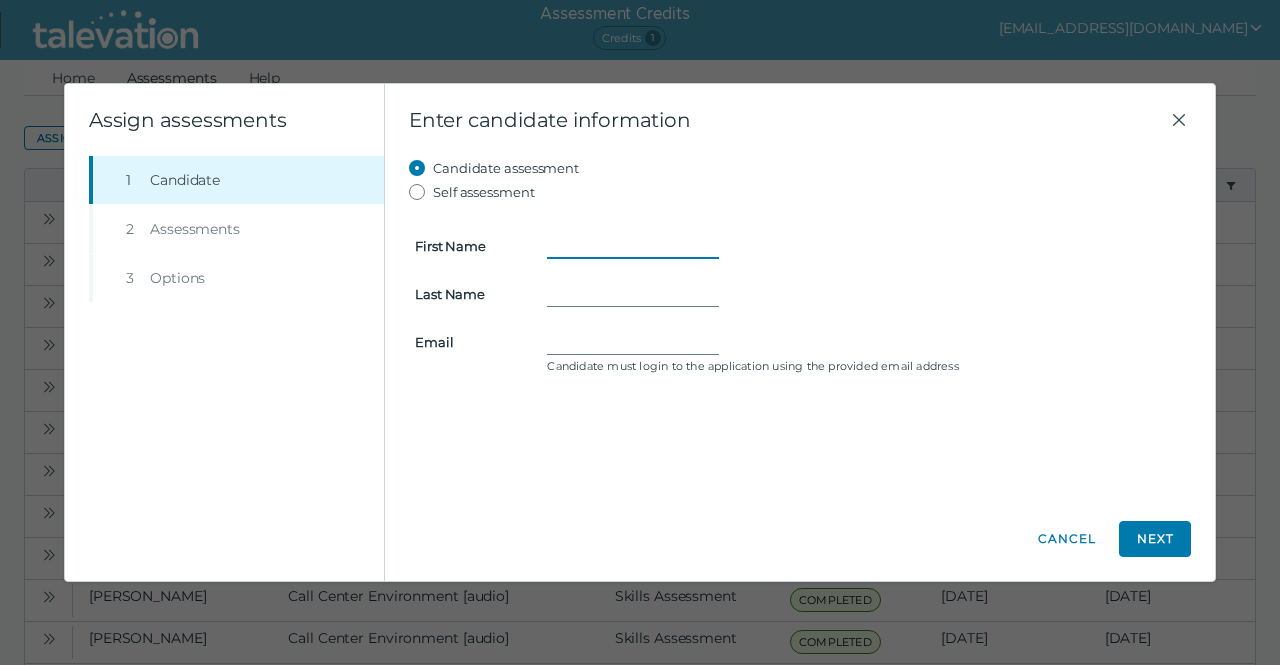 click on "First Name" at bounding box center [633, 246] 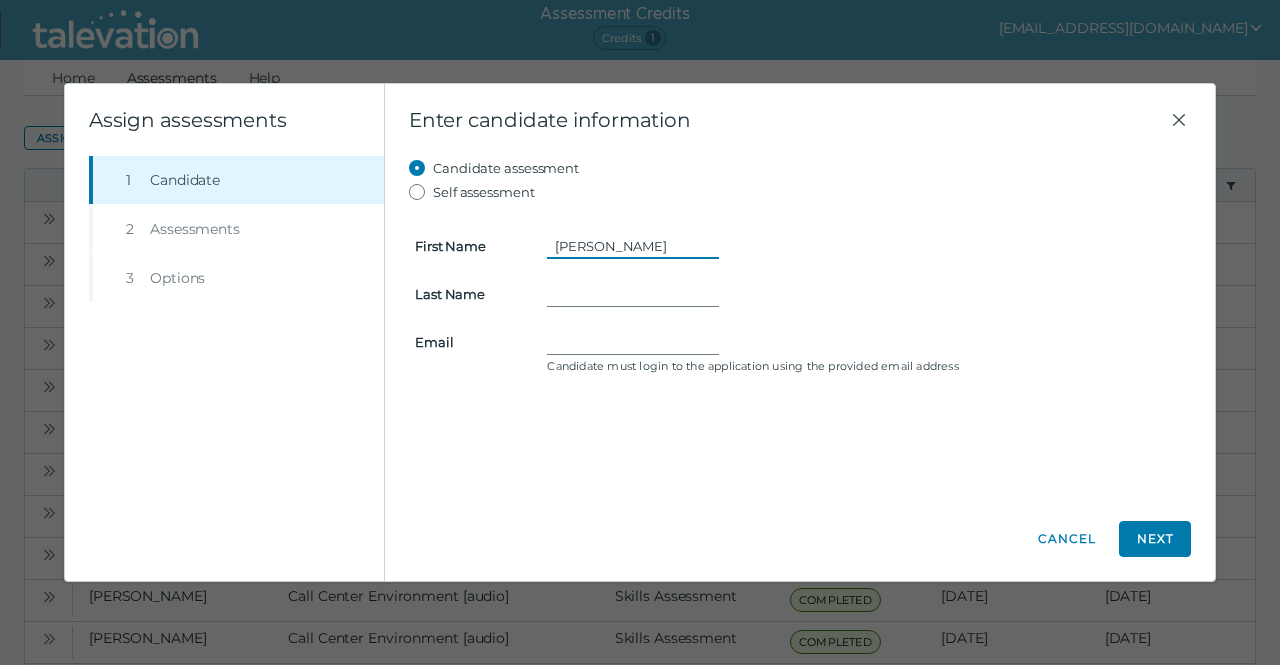type on "Wendy" 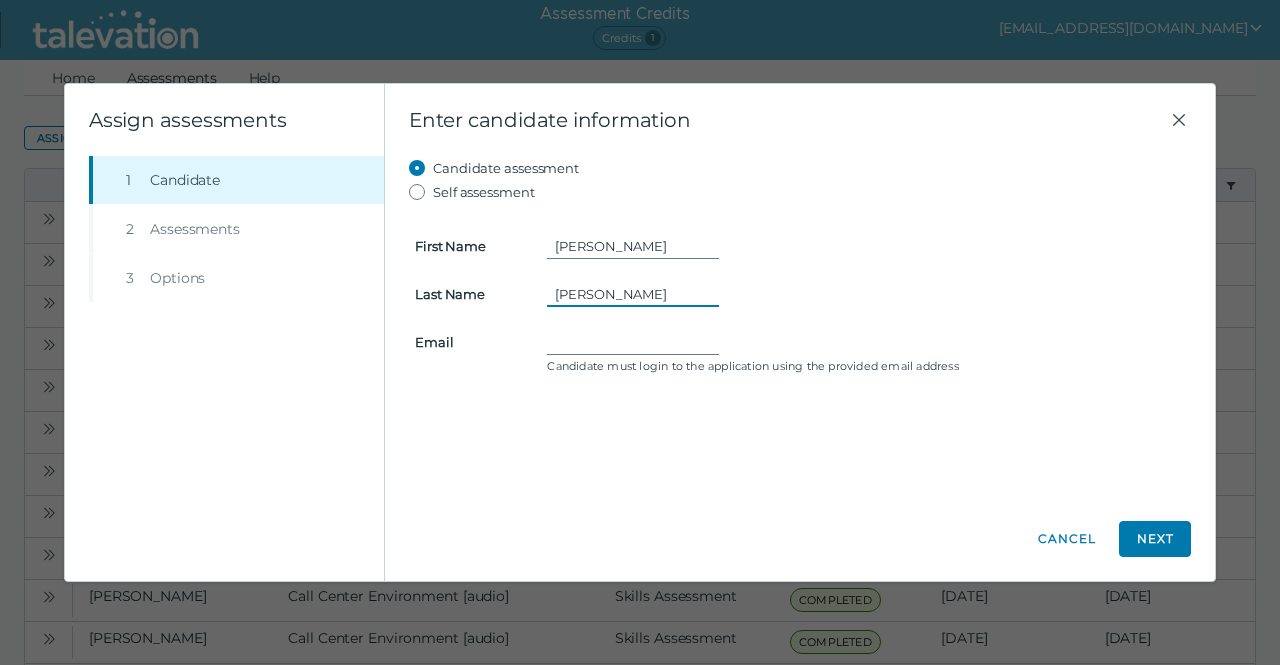 type on "Stuart" 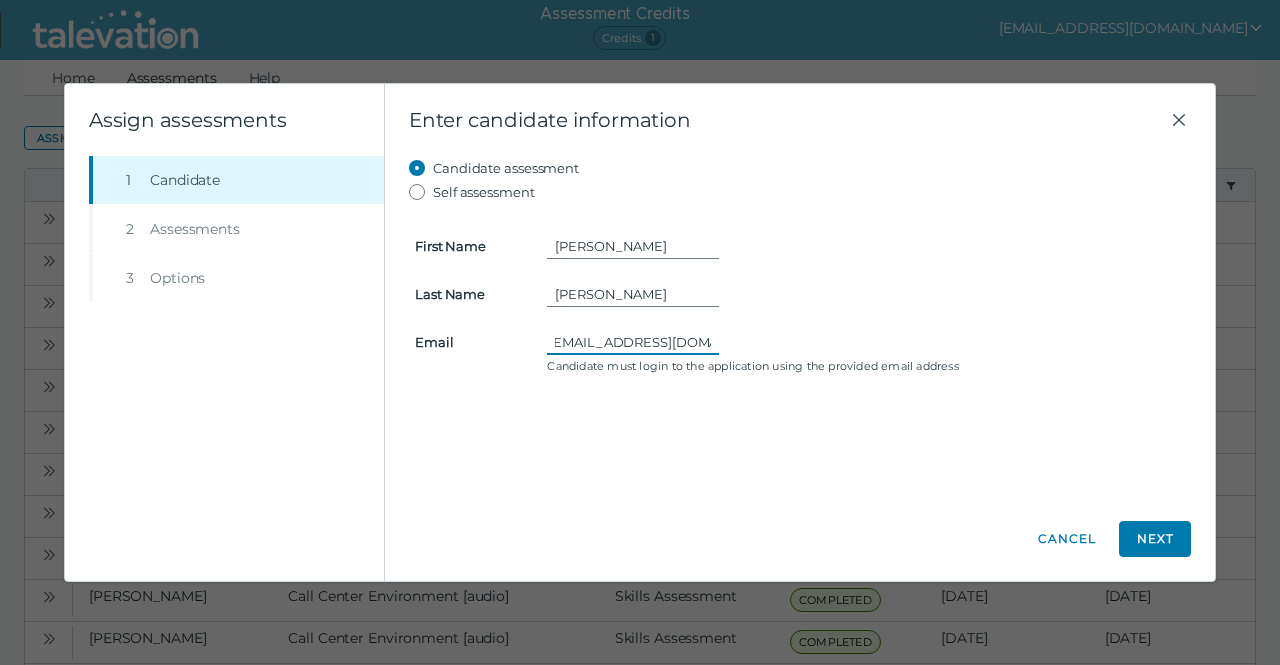 scroll, scrollTop: 0, scrollLeft: 20, axis: horizontal 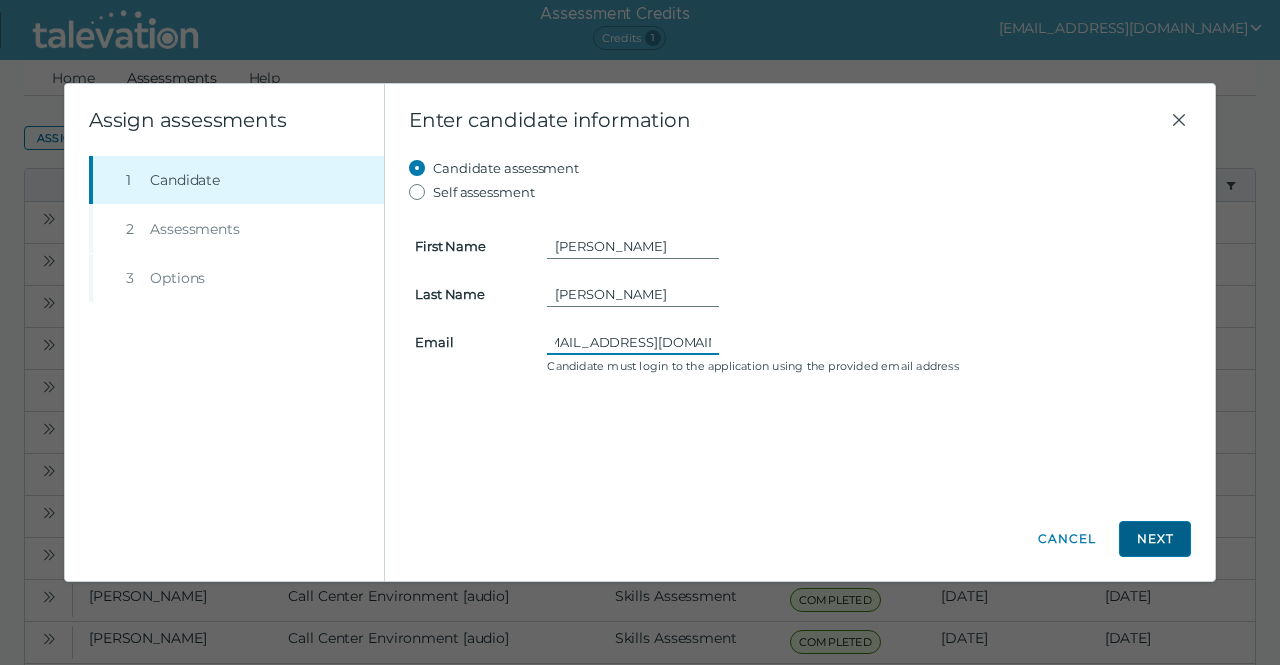 type on "wendyshall24@gmail.com" 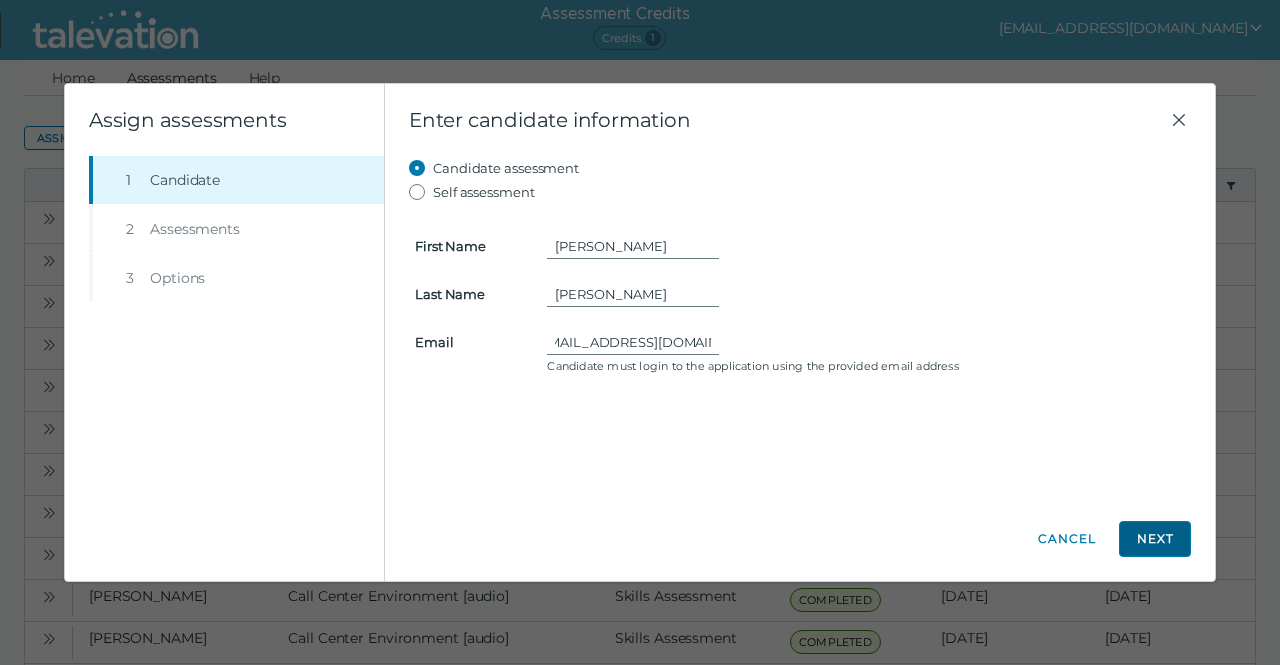 click on "Next" 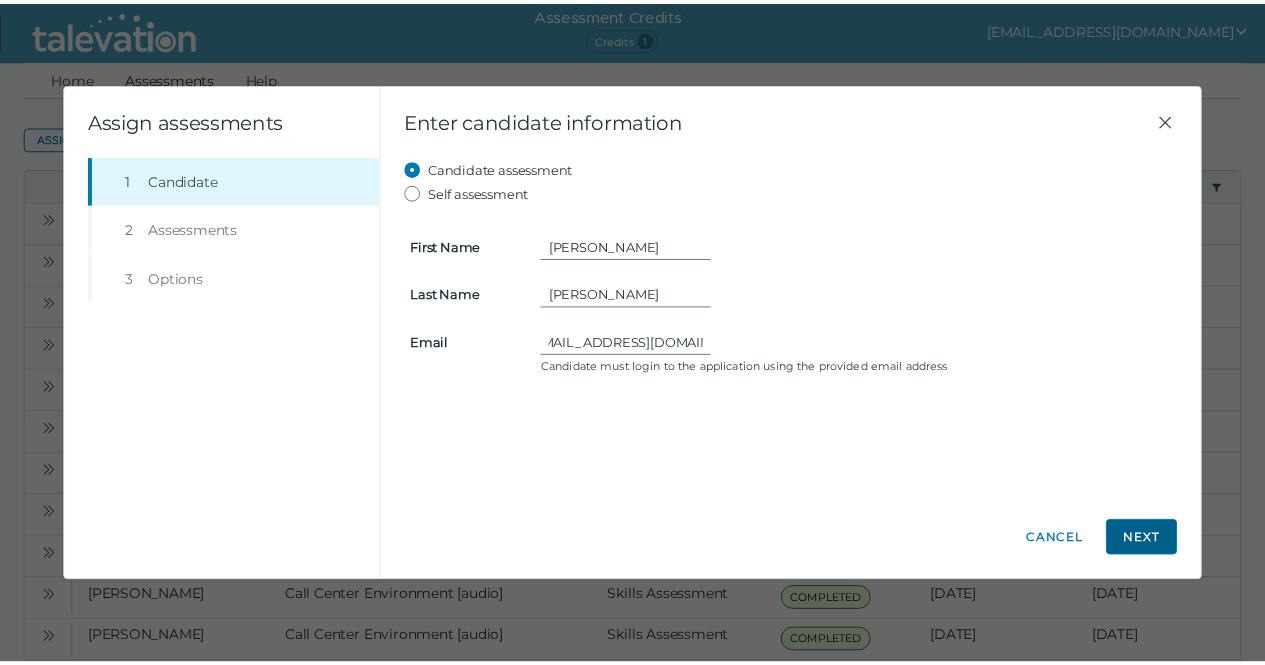 scroll, scrollTop: 0, scrollLeft: 0, axis: both 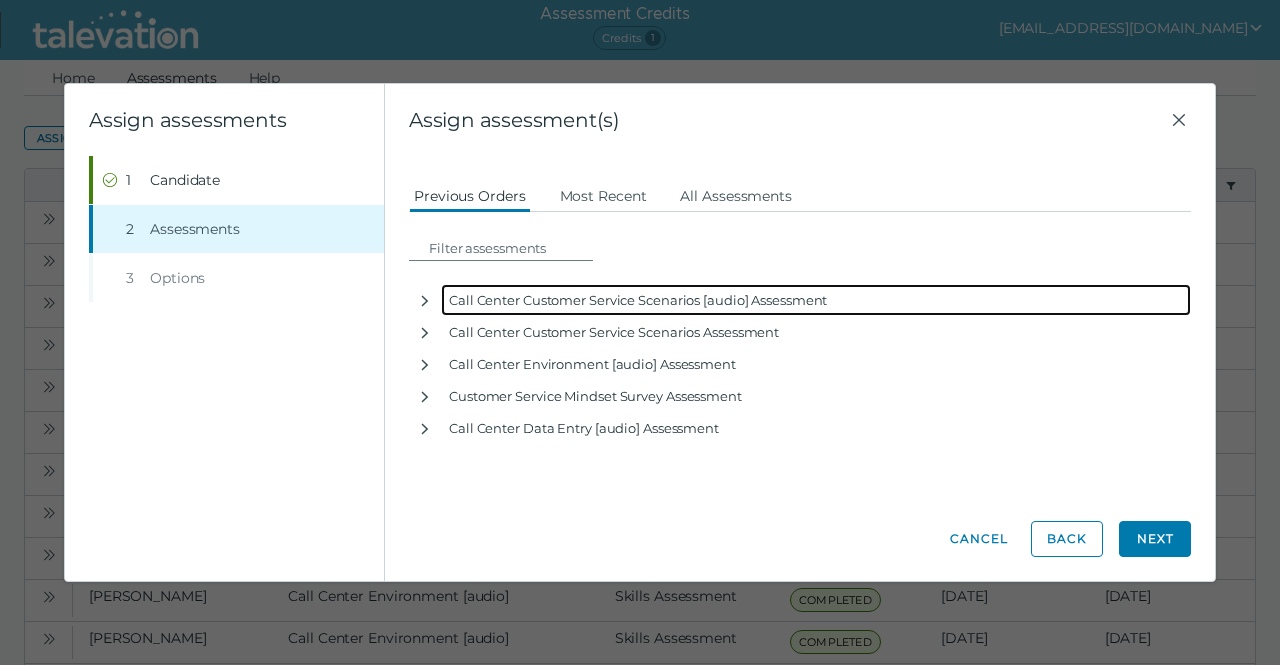 click on "Call Center Customer Service Scenarios [audio] Assessment" at bounding box center [816, 300] 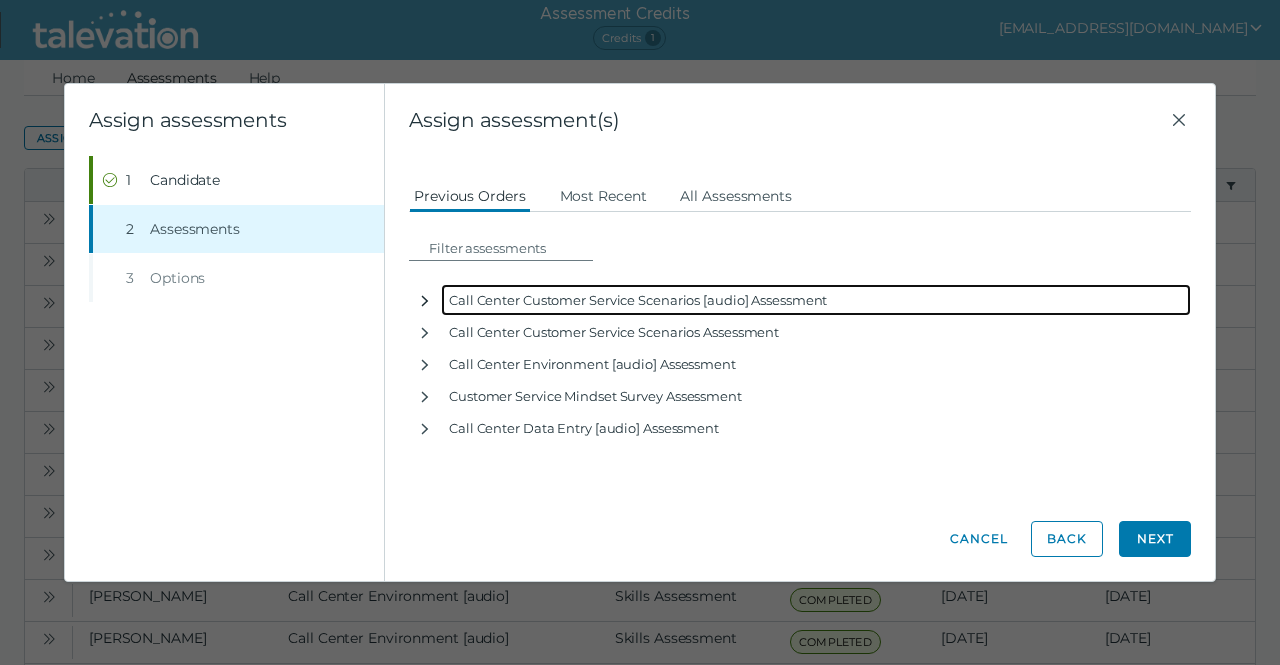 click 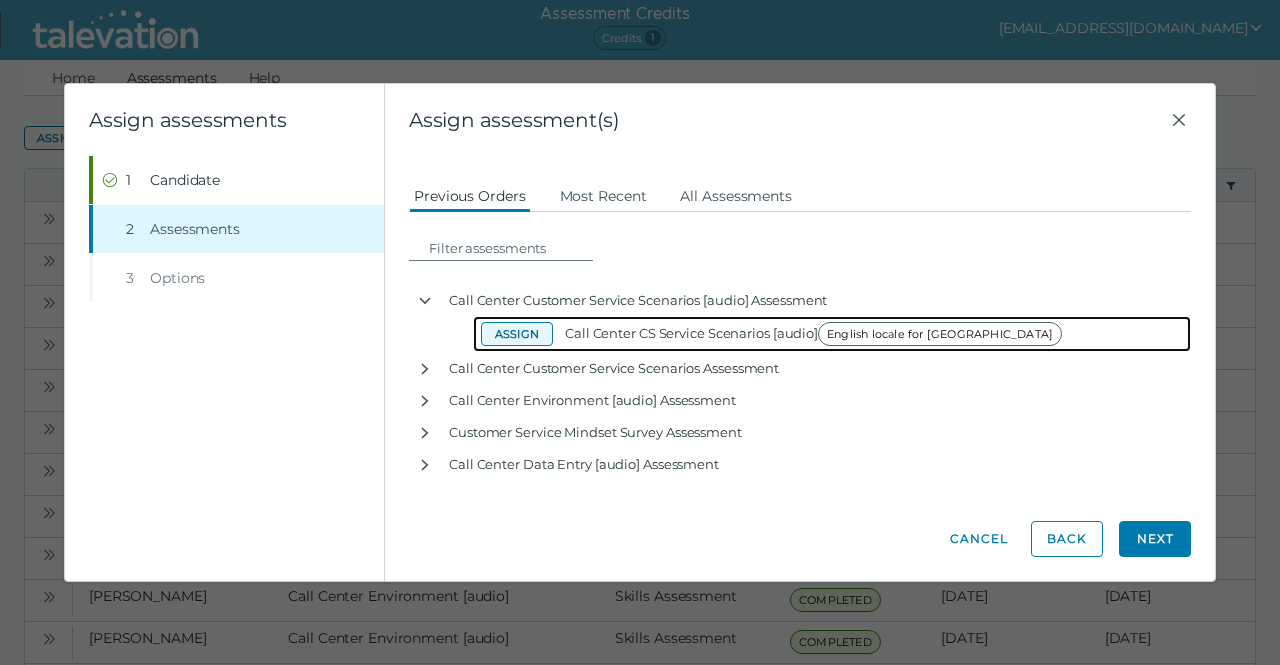 click on "Assign" at bounding box center [517, 334] 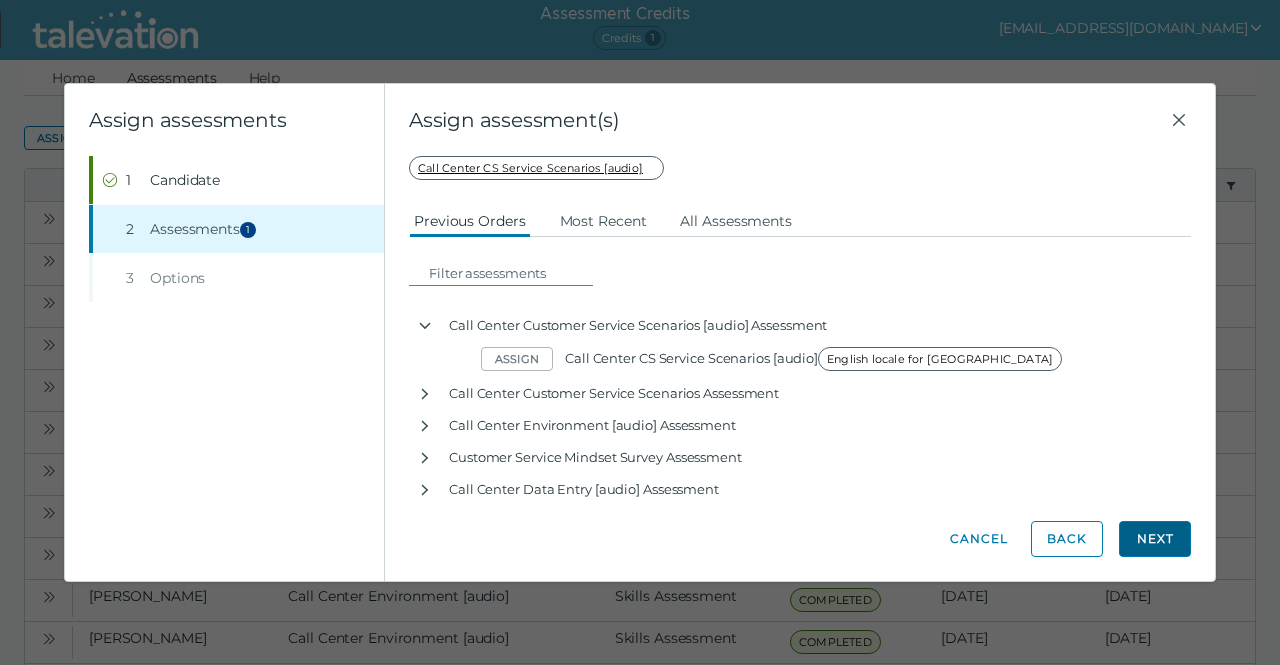 click on "Next" 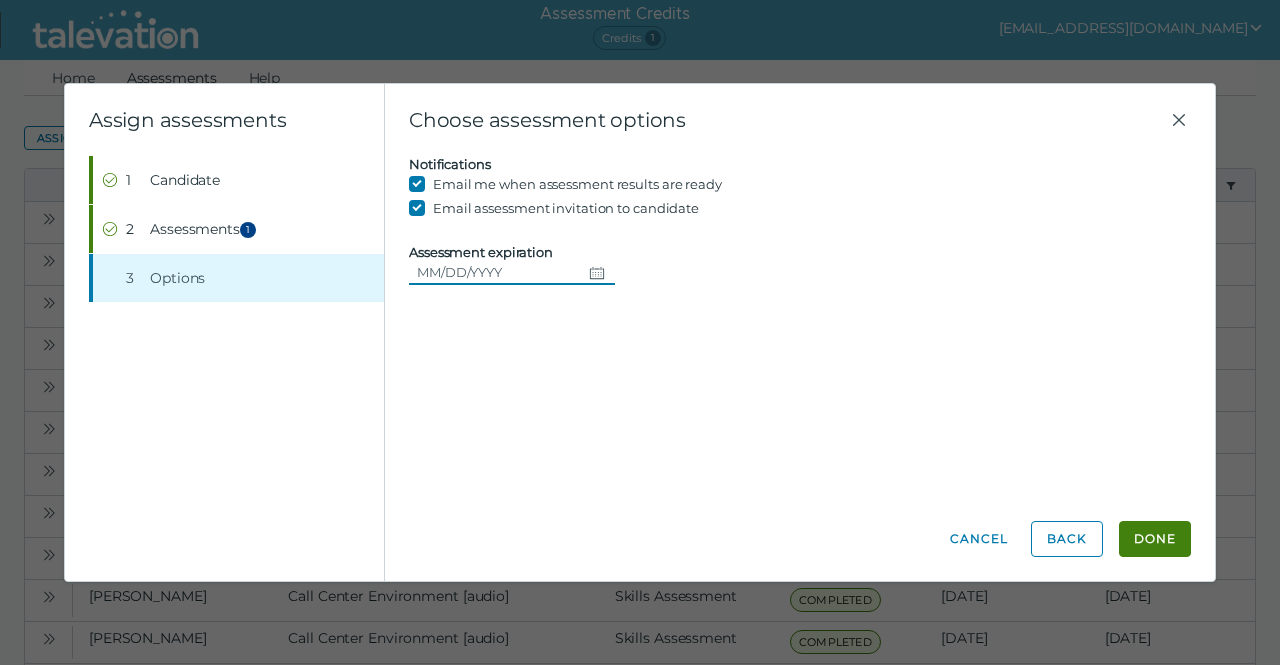 click 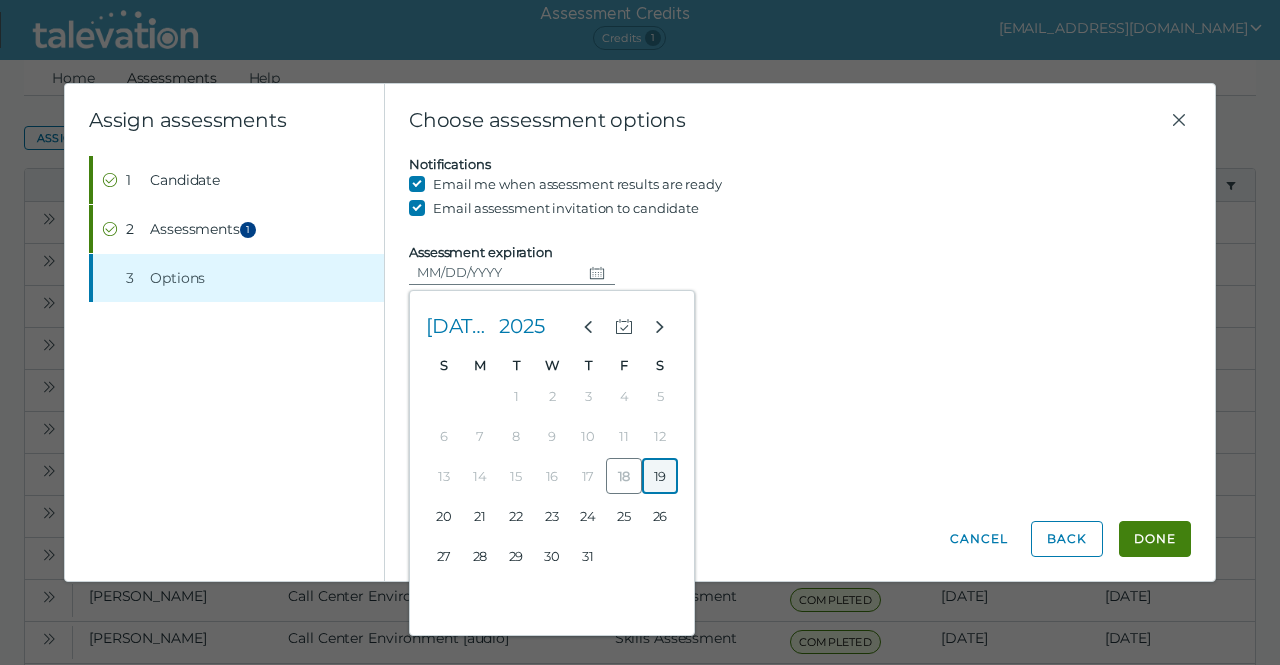 click on "19" 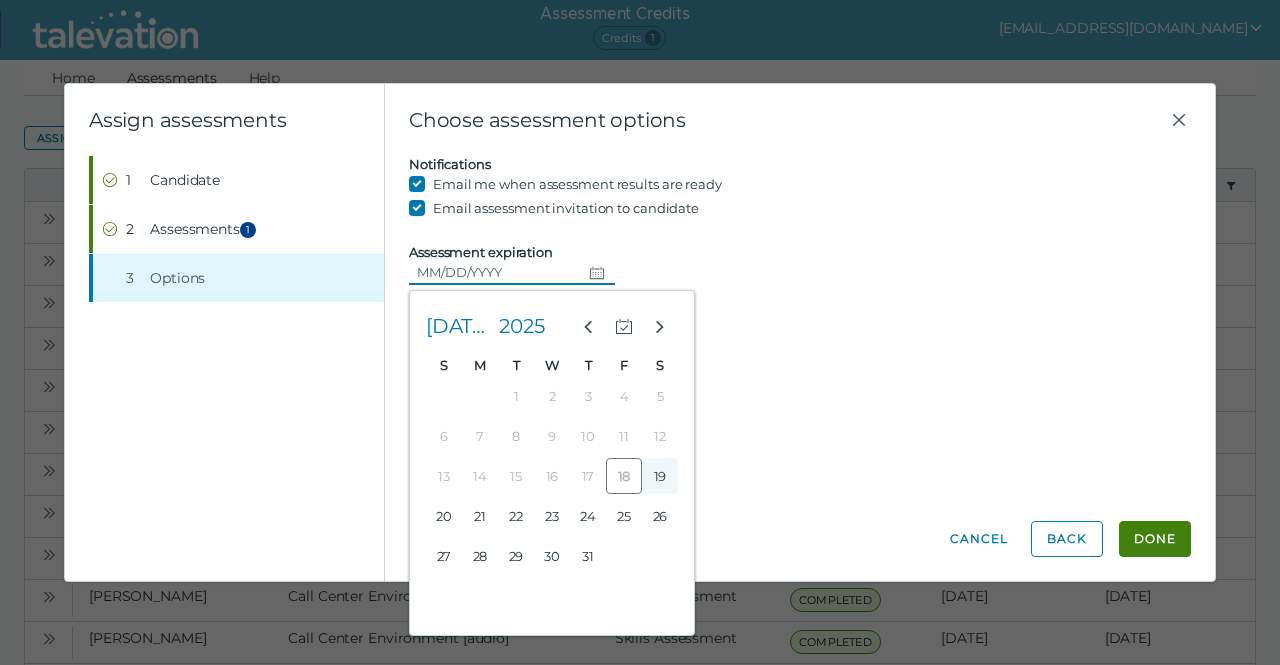 type on "07/19/2025" 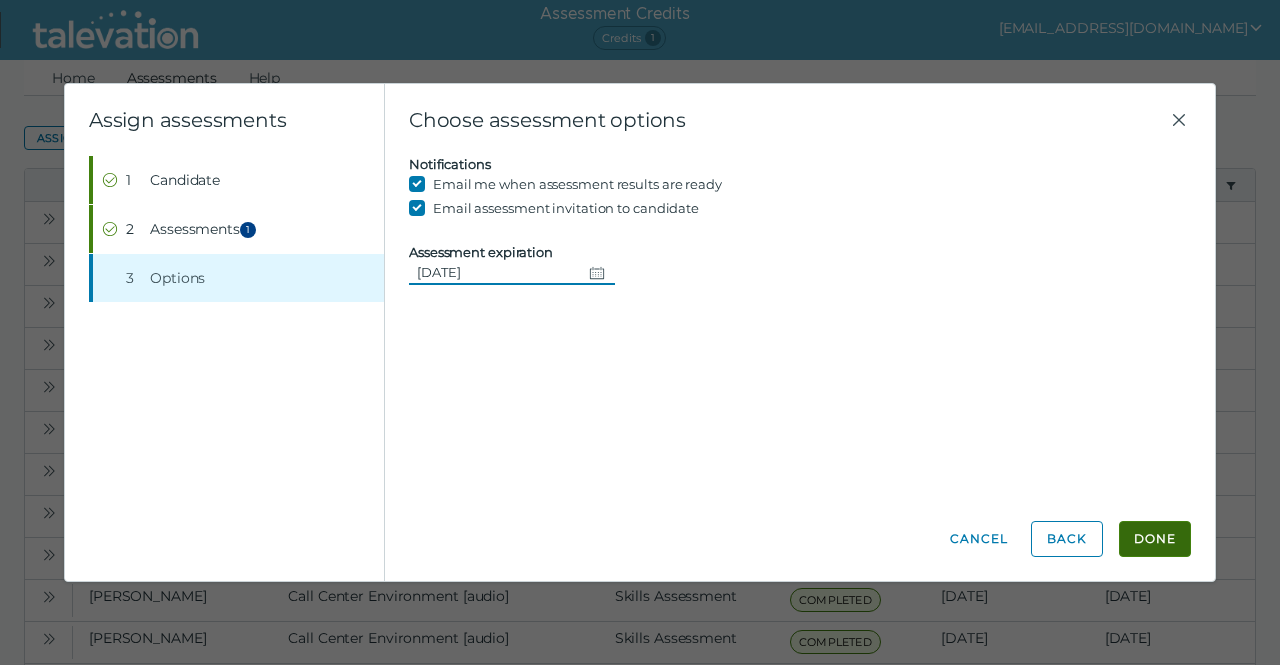 click on "Done" 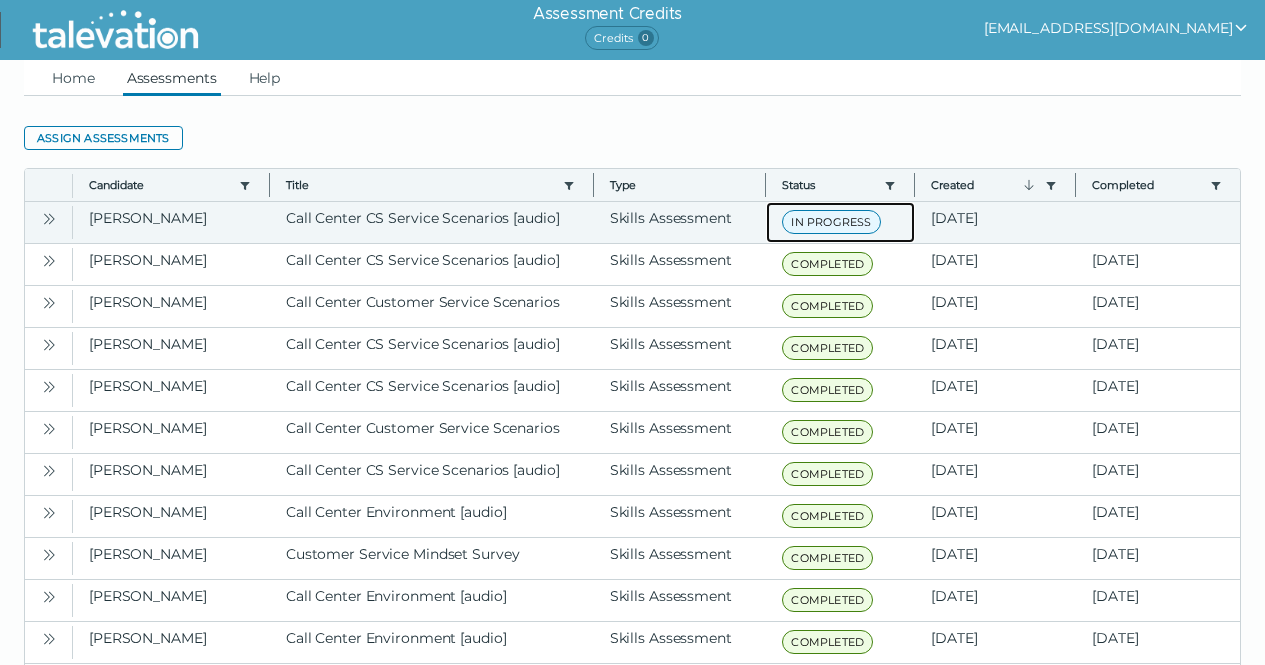click on "IN PROGRESS" 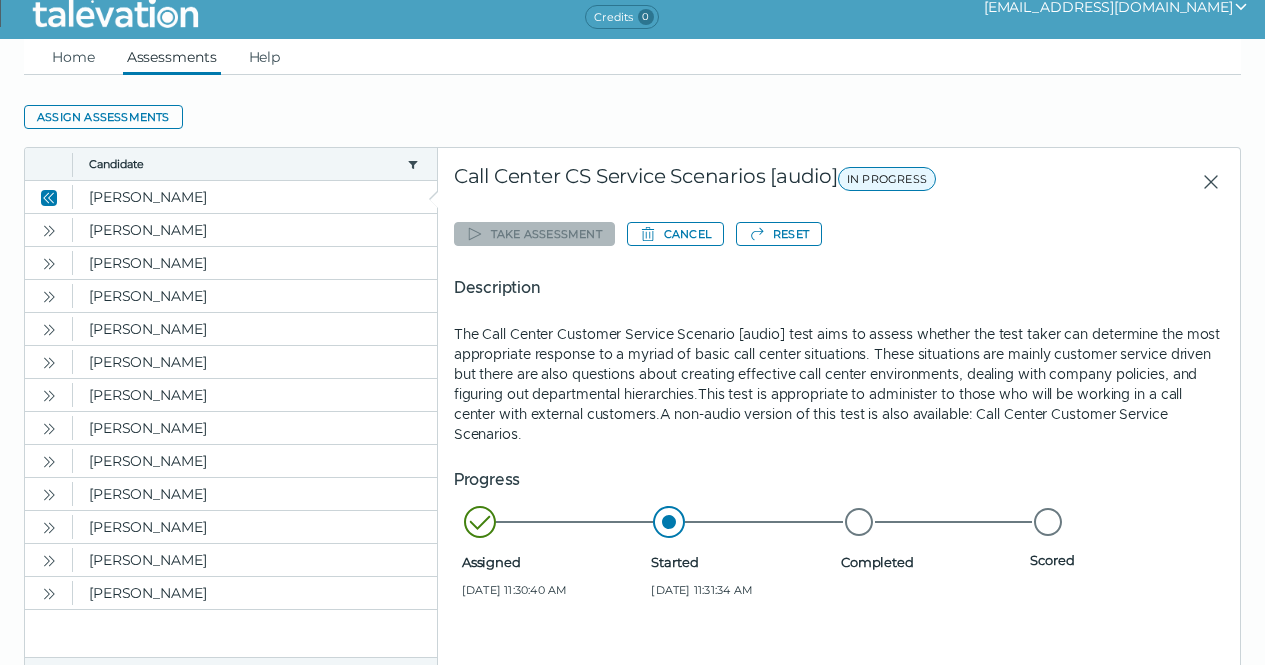 scroll, scrollTop: 0, scrollLeft: 0, axis: both 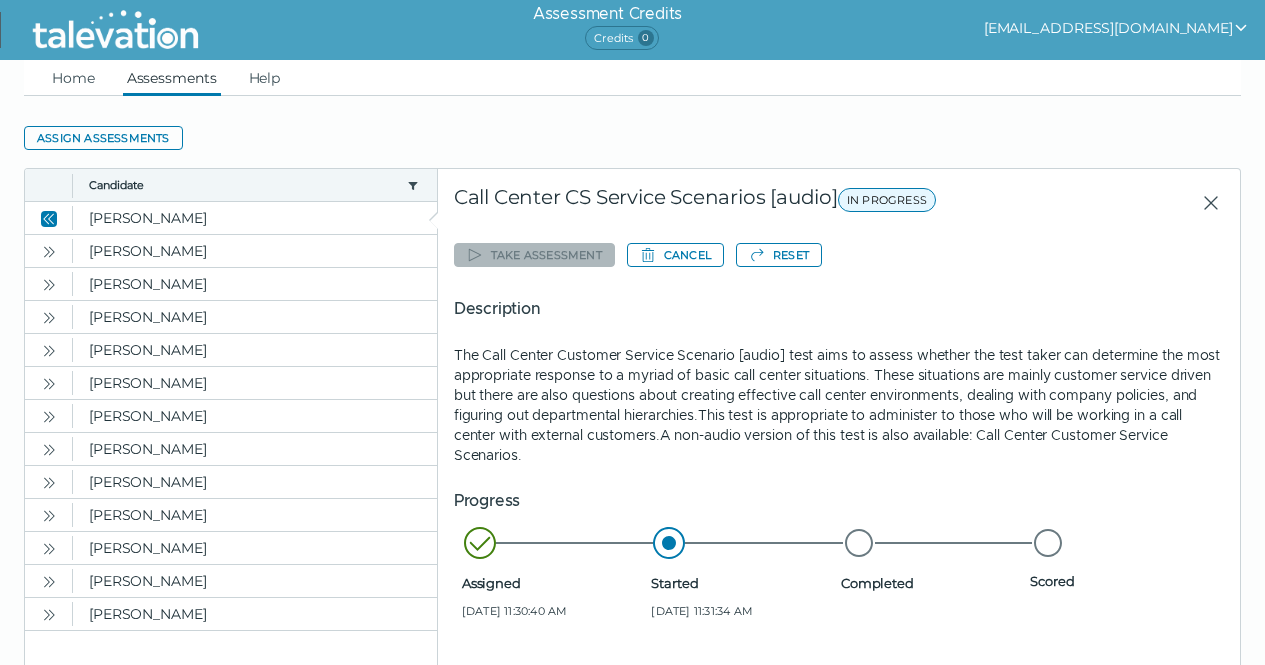 click on "Home Assessments Help" at bounding box center (632, 78) 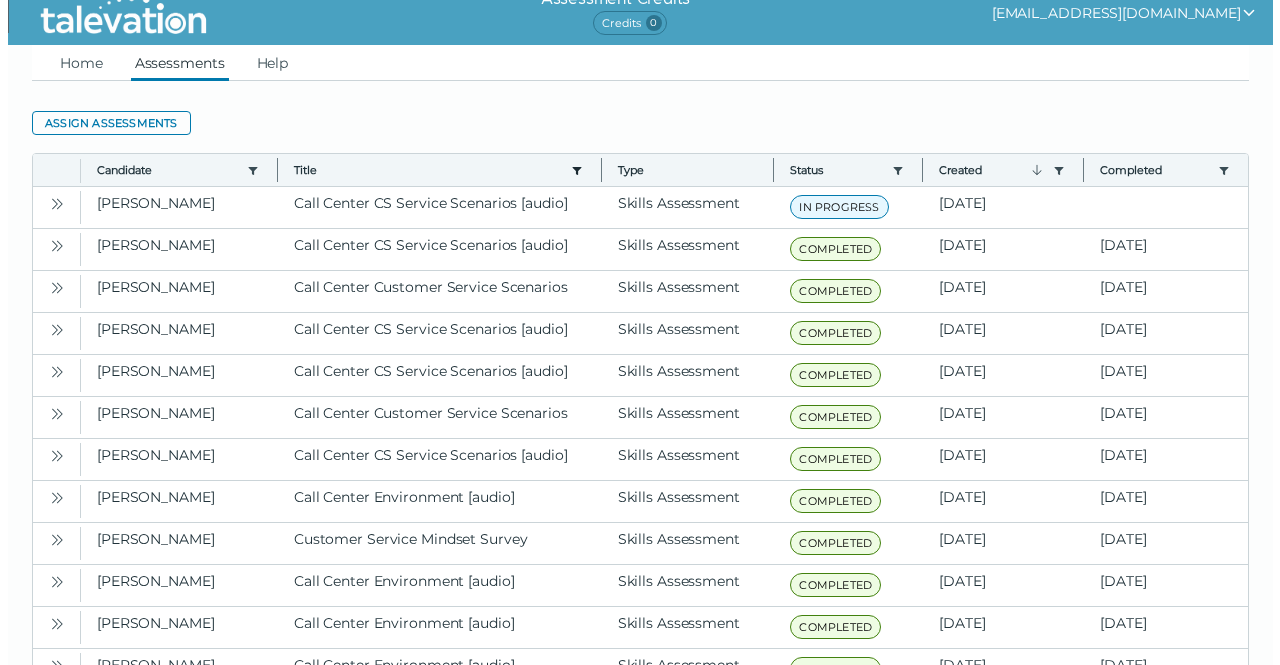 scroll, scrollTop: 0, scrollLeft: 0, axis: both 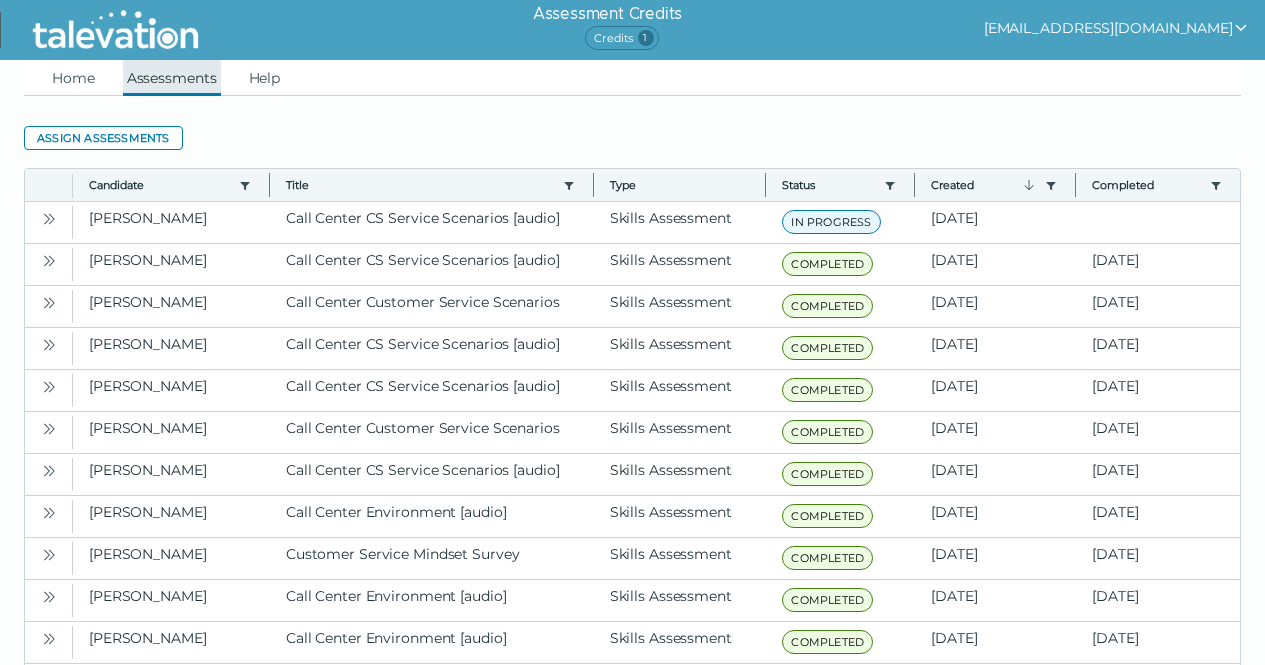click on "Assessments" at bounding box center [172, 78] 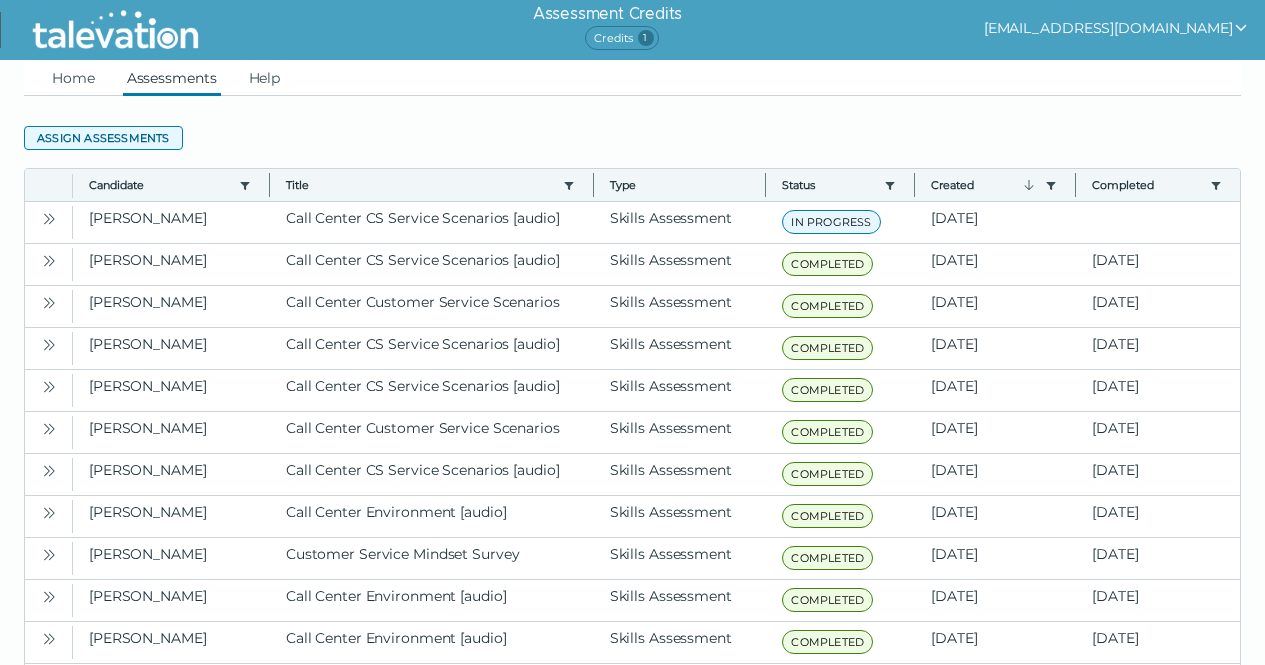 click on "Assign assessments" 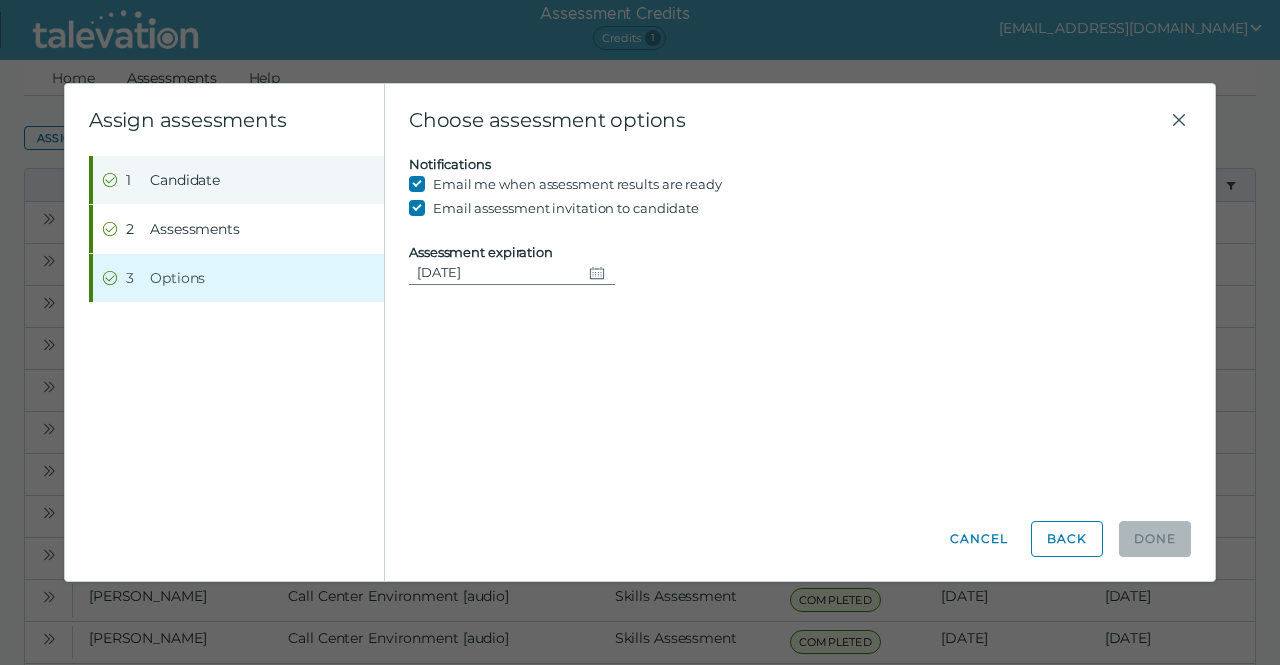 click on "Candidate" at bounding box center [185, 180] 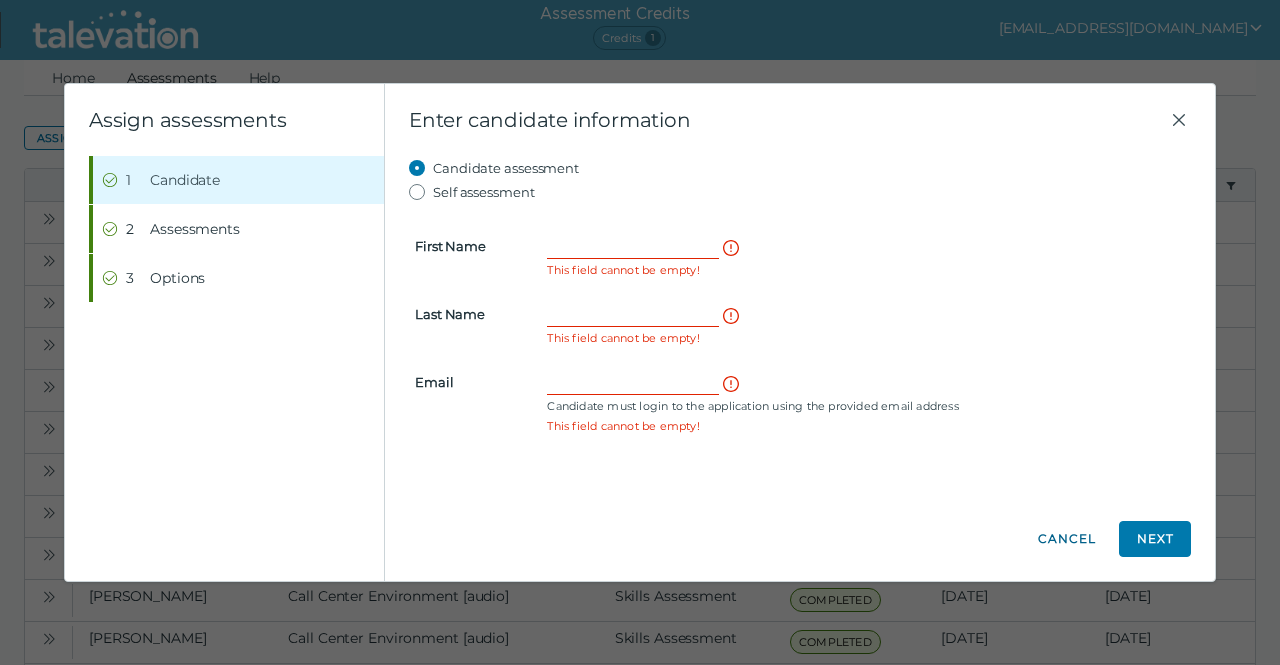 click on "Cancel" 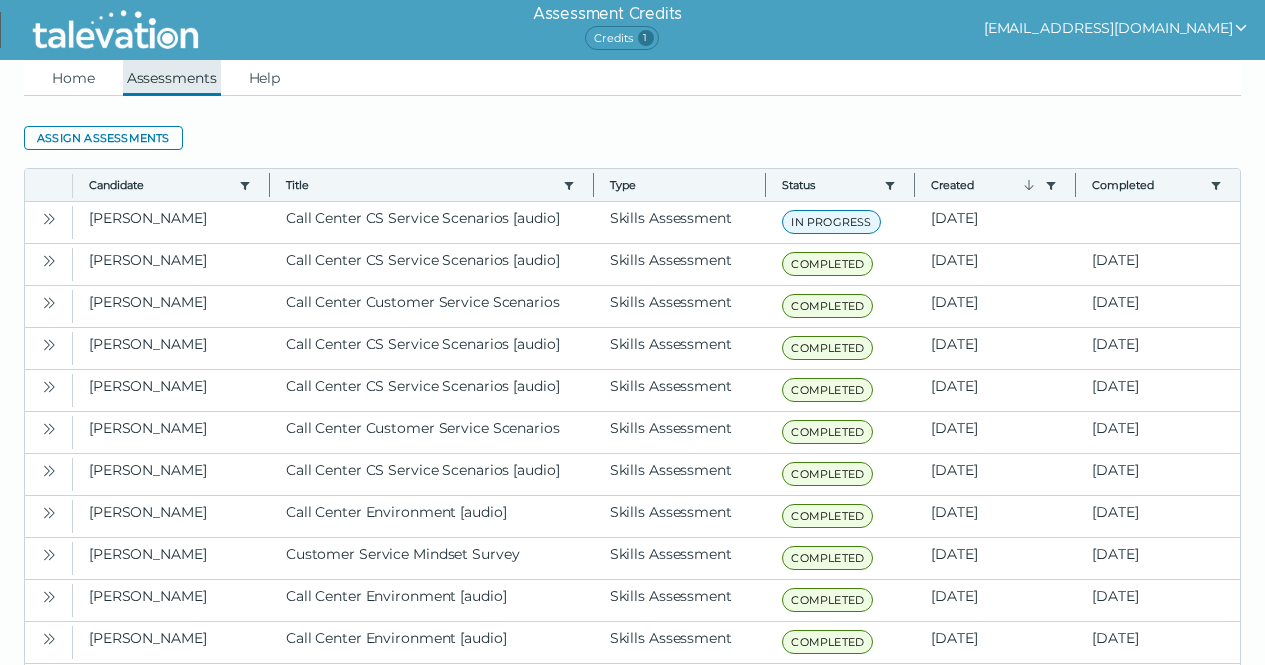 click on "Assessments" at bounding box center (172, 78) 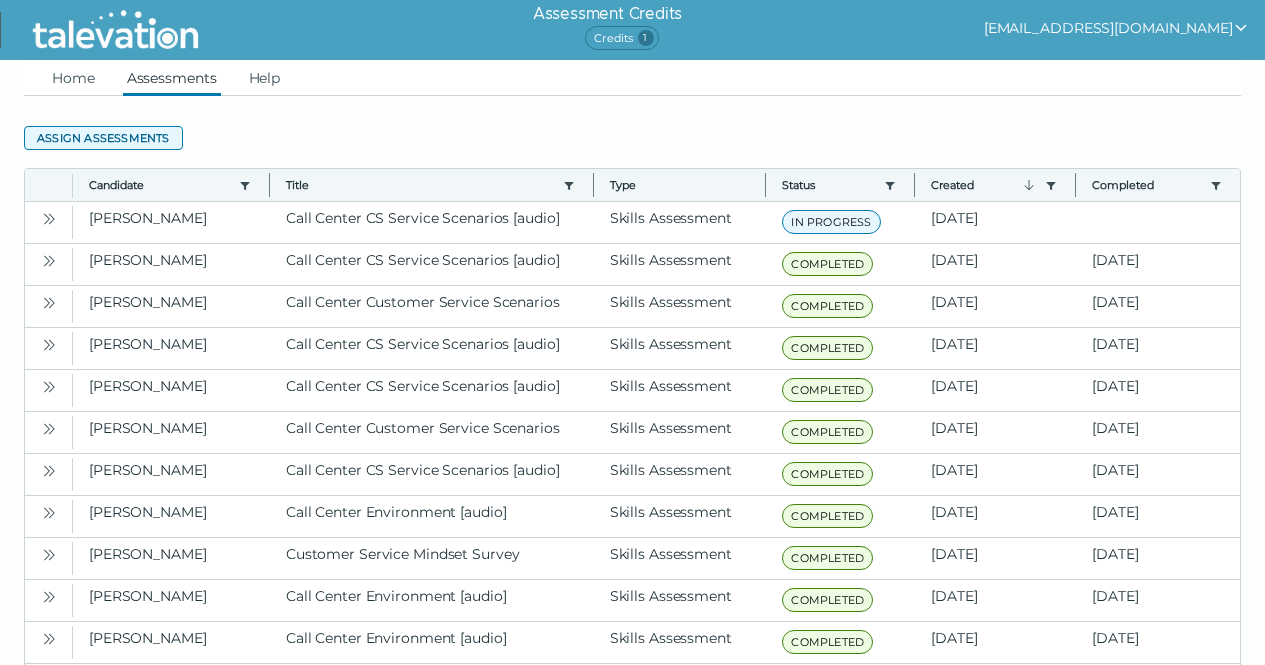 click on "Assign assessments" 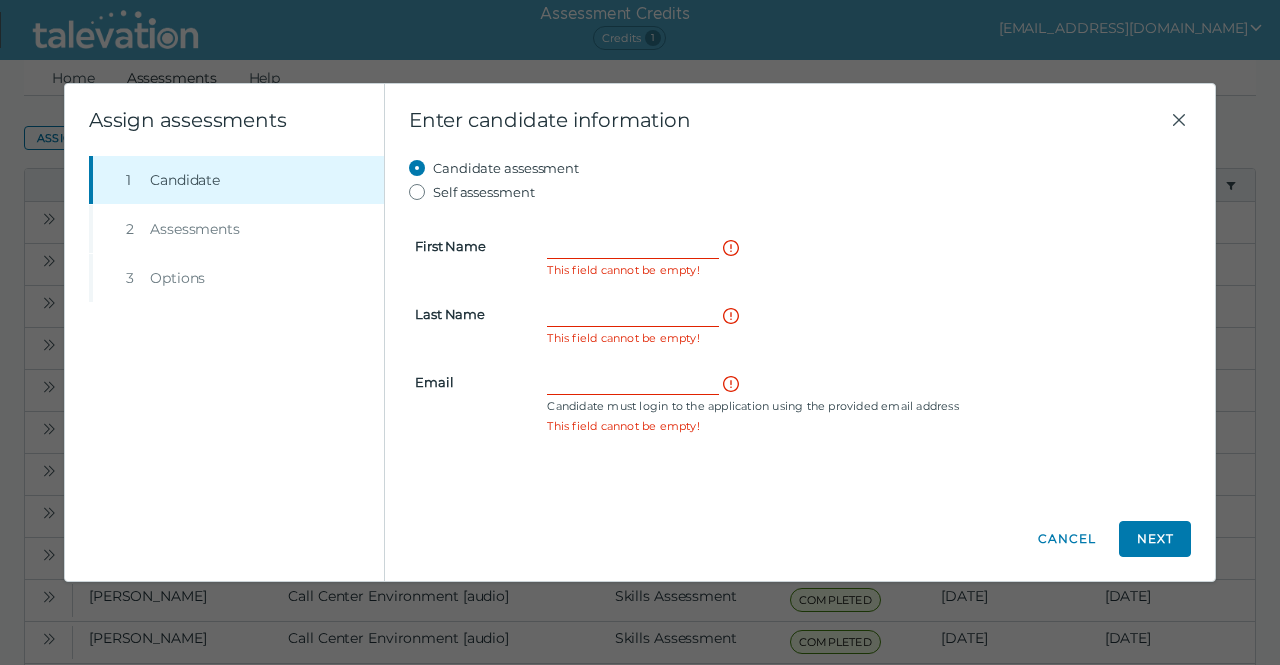 click on "First Name This field cannot be empty! Last Name This field cannot be empty! Email Candidate must login to the application using the provided email address  This field cannot be empty!" at bounding box center (800, 322) 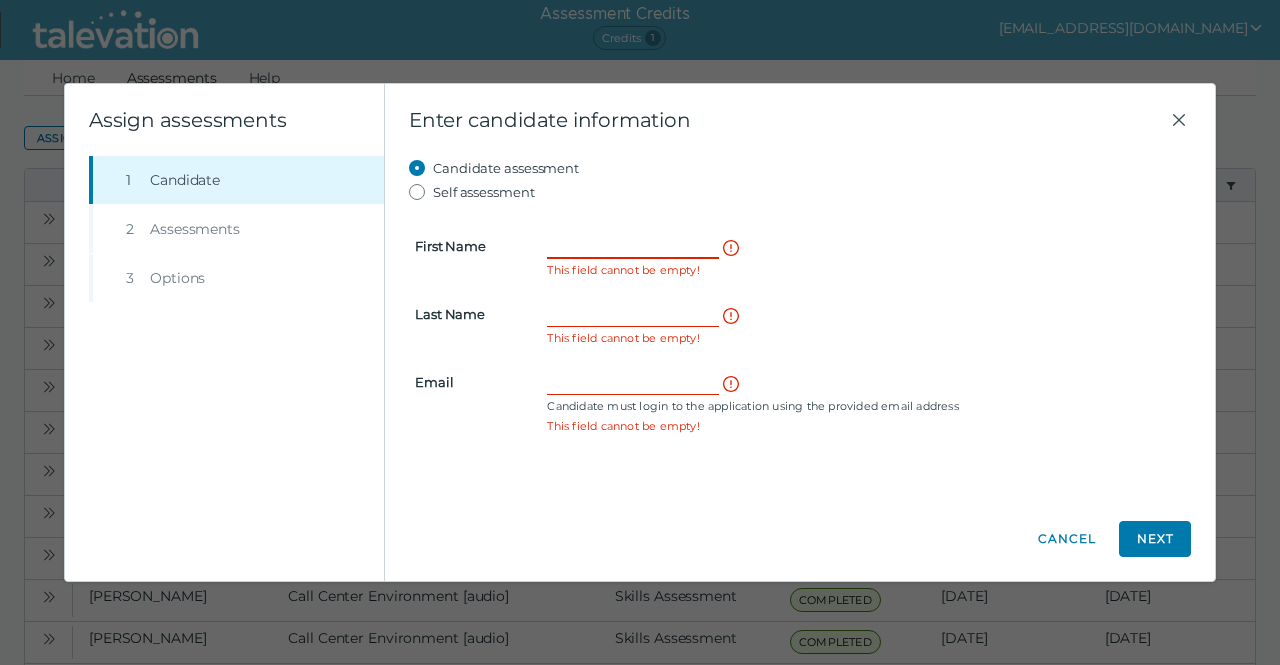 click on "First Name" at bounding box center (633, 246) 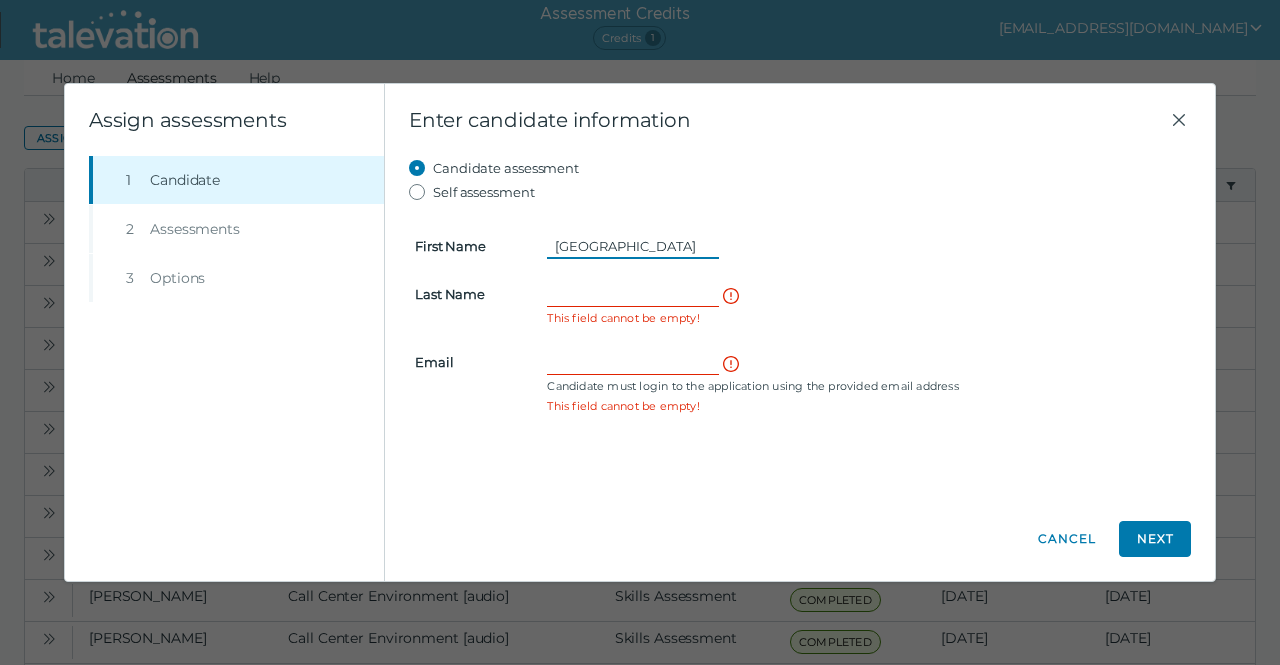 type on "Myaika" 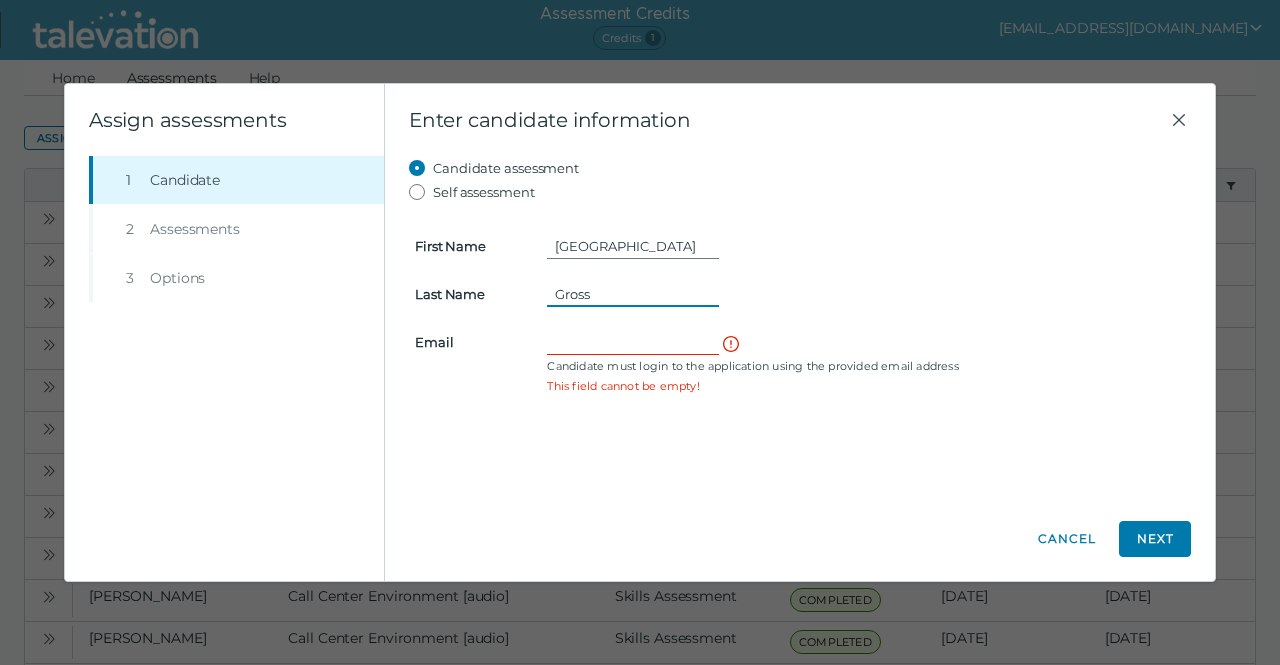 type on "Gross" 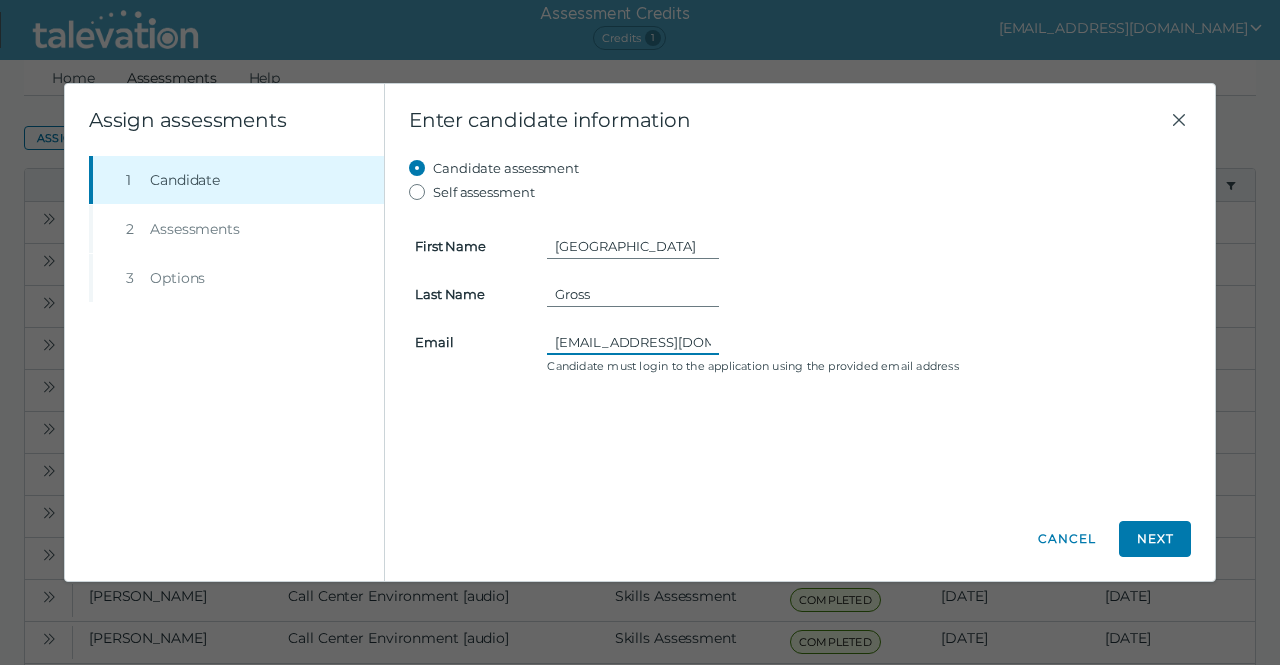 scroll, scrollTop: 0, scrollLeft: 1, axis: horizontal 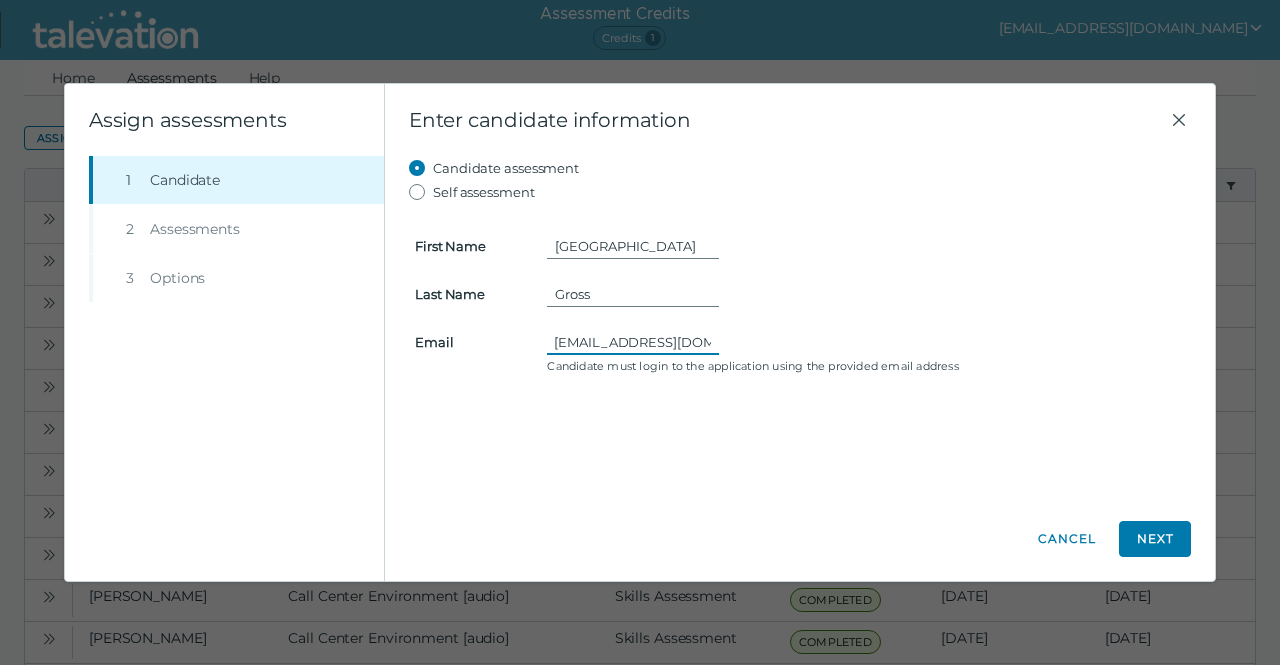click on "memela02@gmail.com" at bounding box center [633, 342] 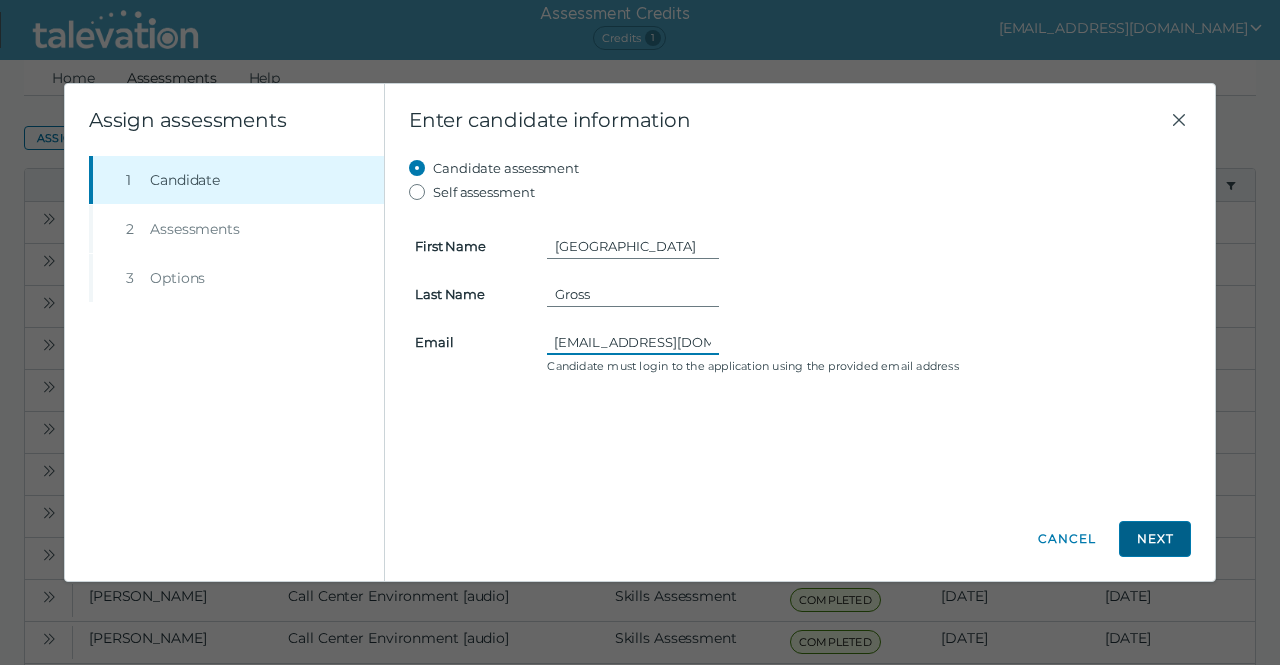 type on "memela02@gmail.com" 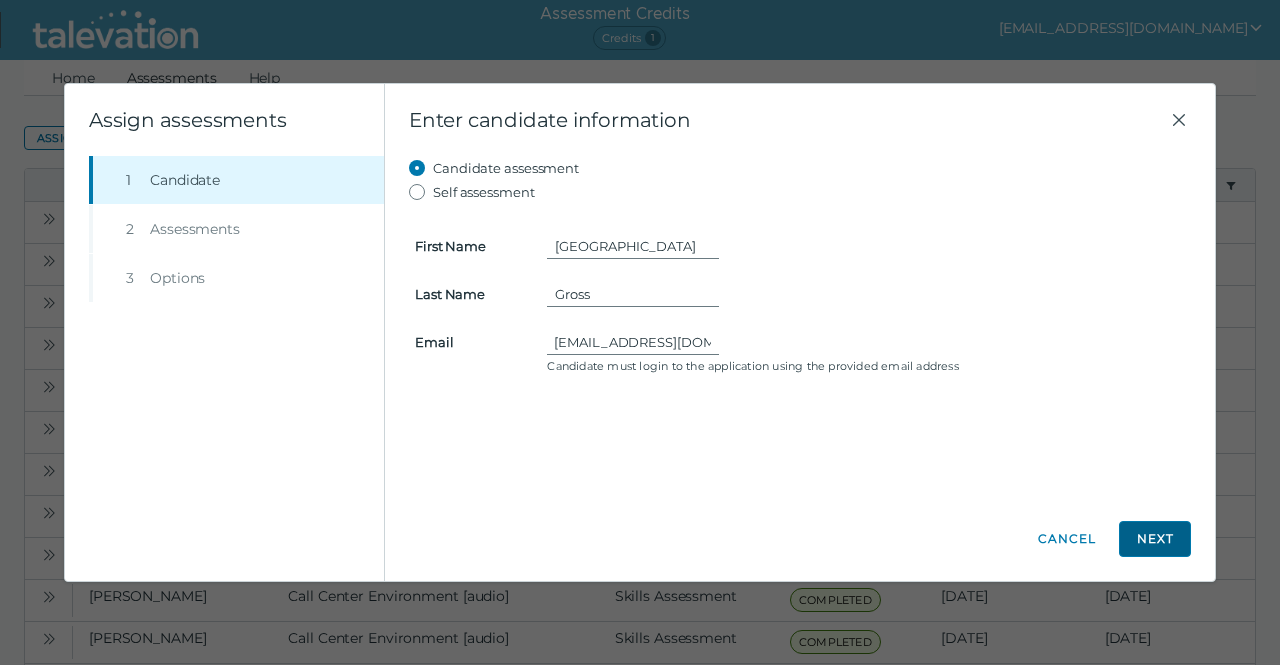 click on "Next" 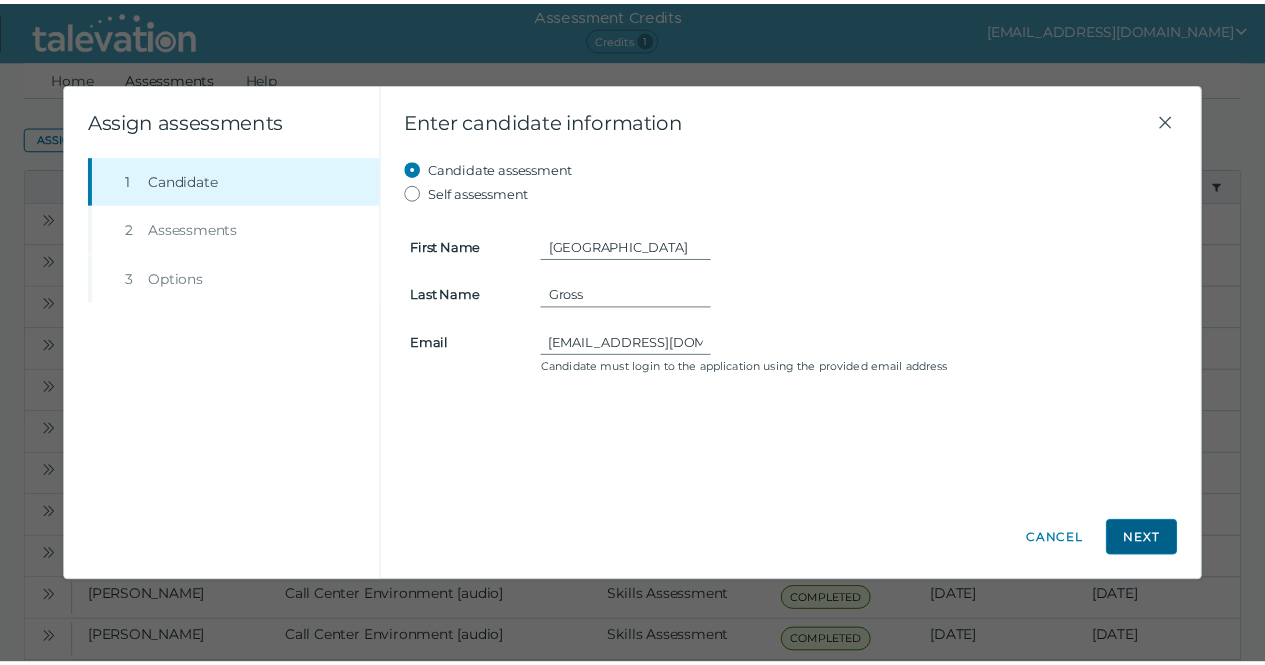scroll, scrollTop: 0, scrollLeft: 0, axis: both 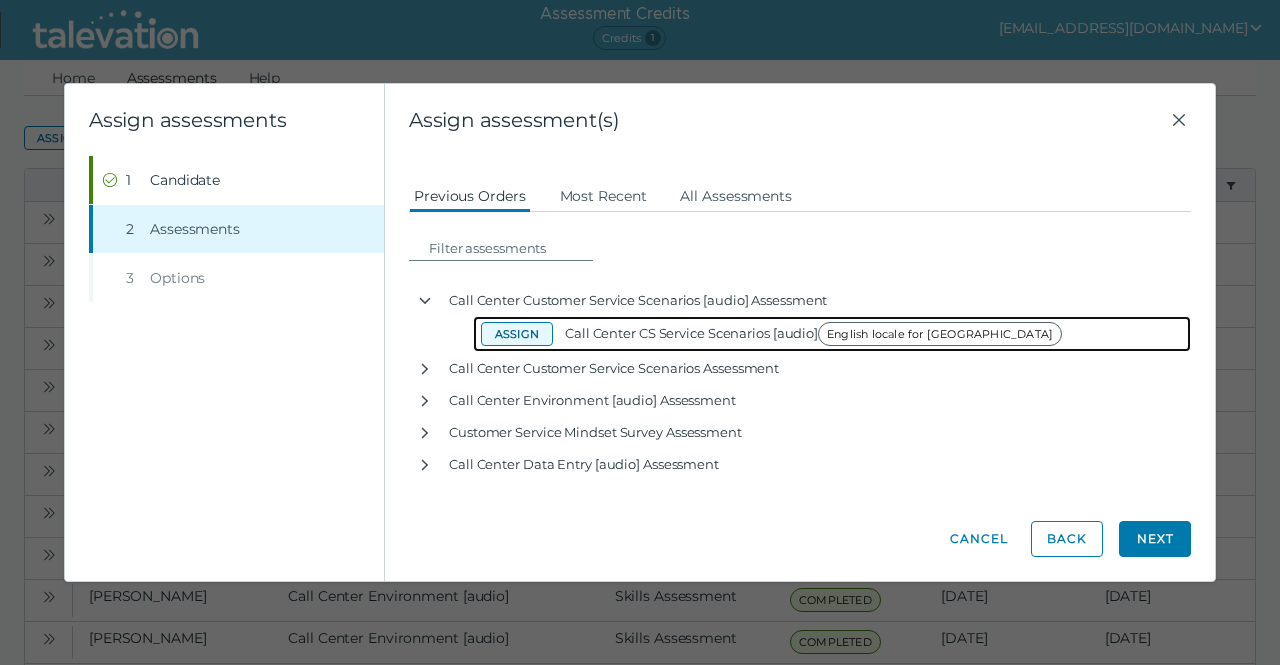click on "Assign" at bounding box center [517, 334] 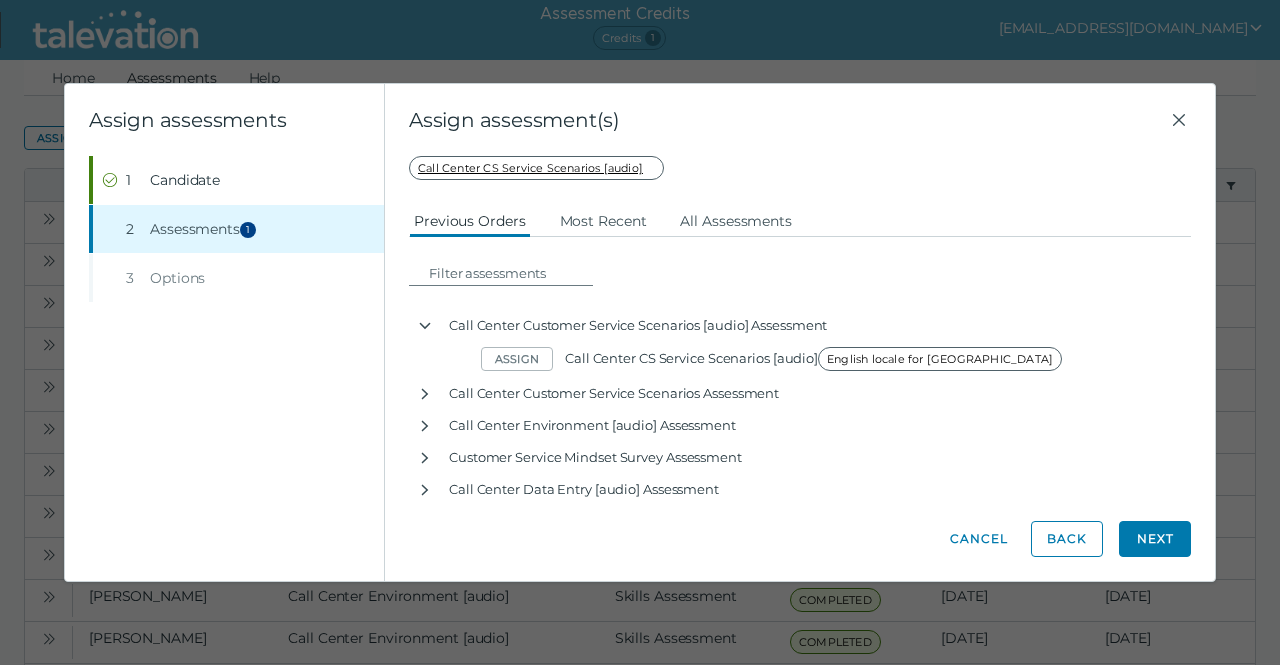 click on "Next" 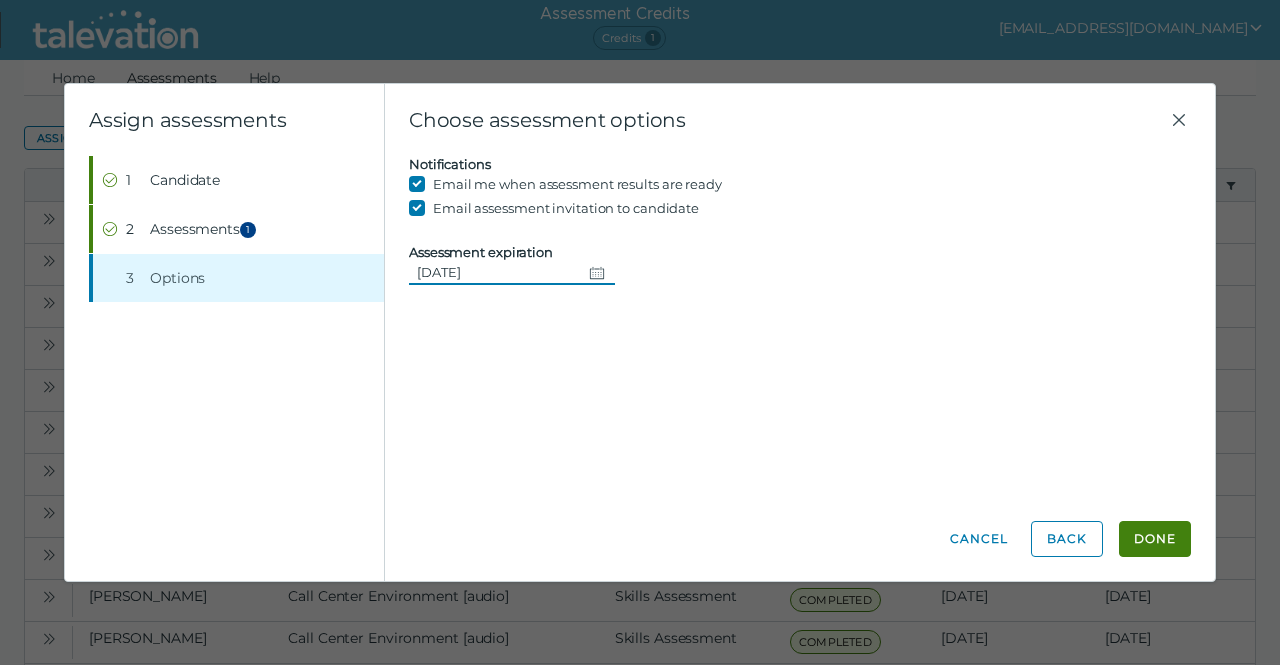 click 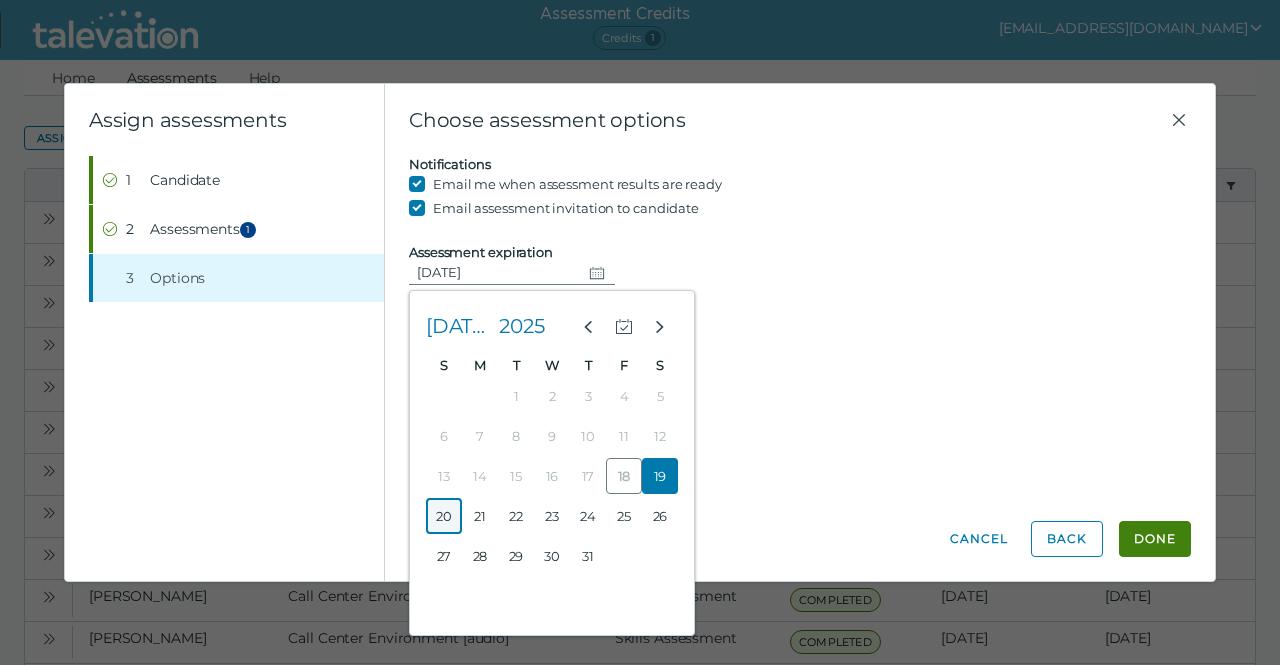 click on "20" 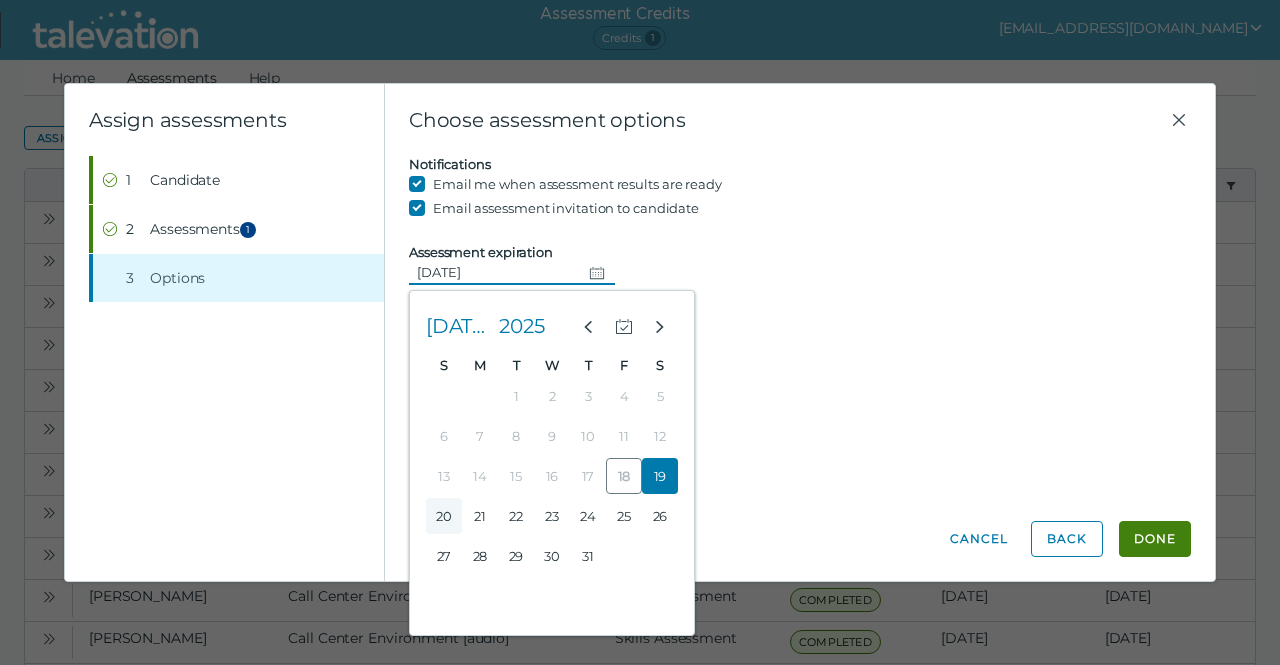 type on "07/20/2025" 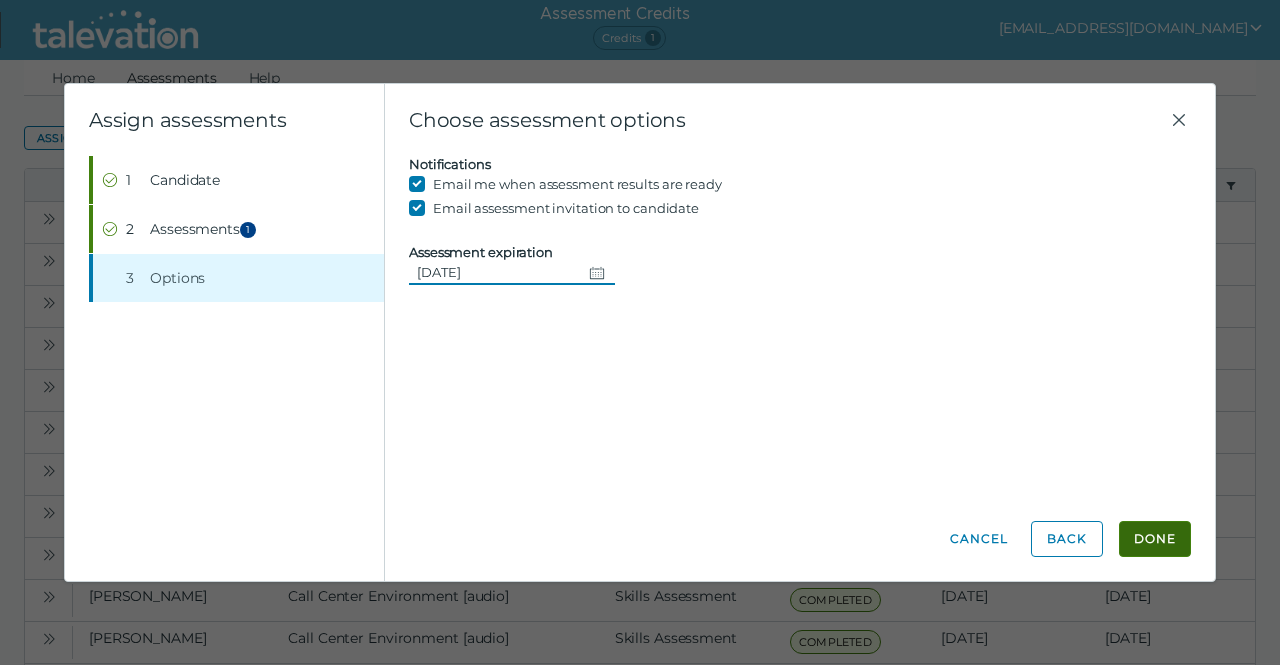click on "Done" 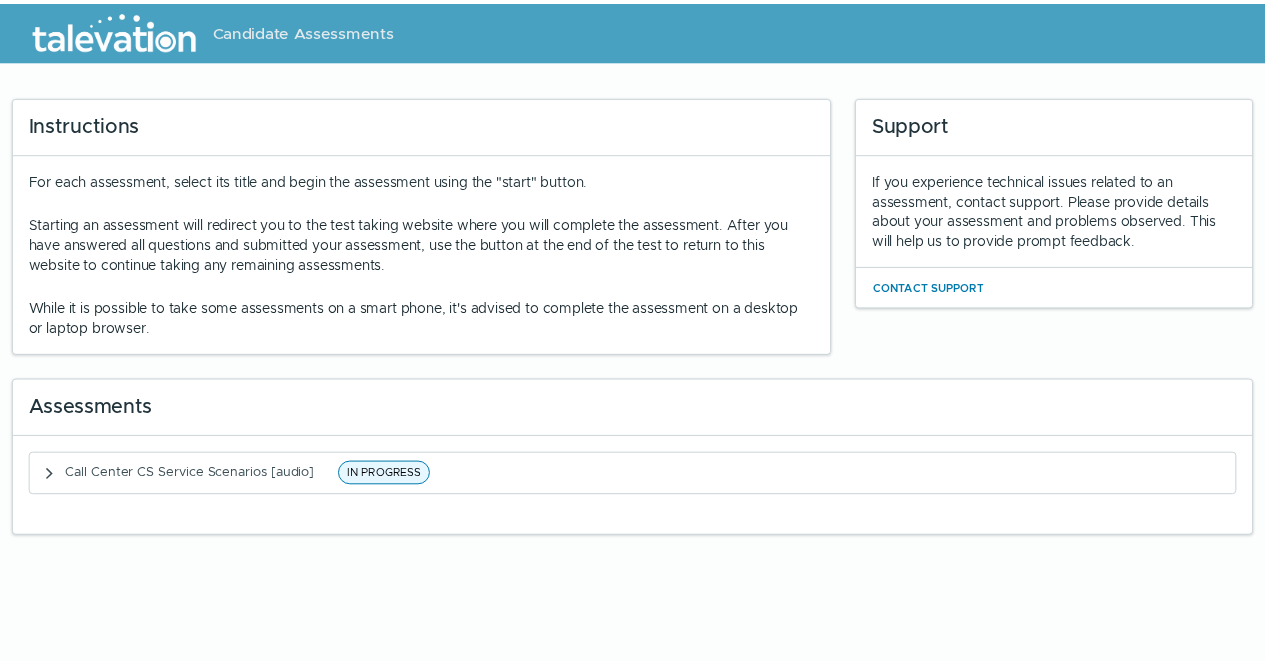 scroll, scrollTop: 0, scrollLeft: 0, axis: both 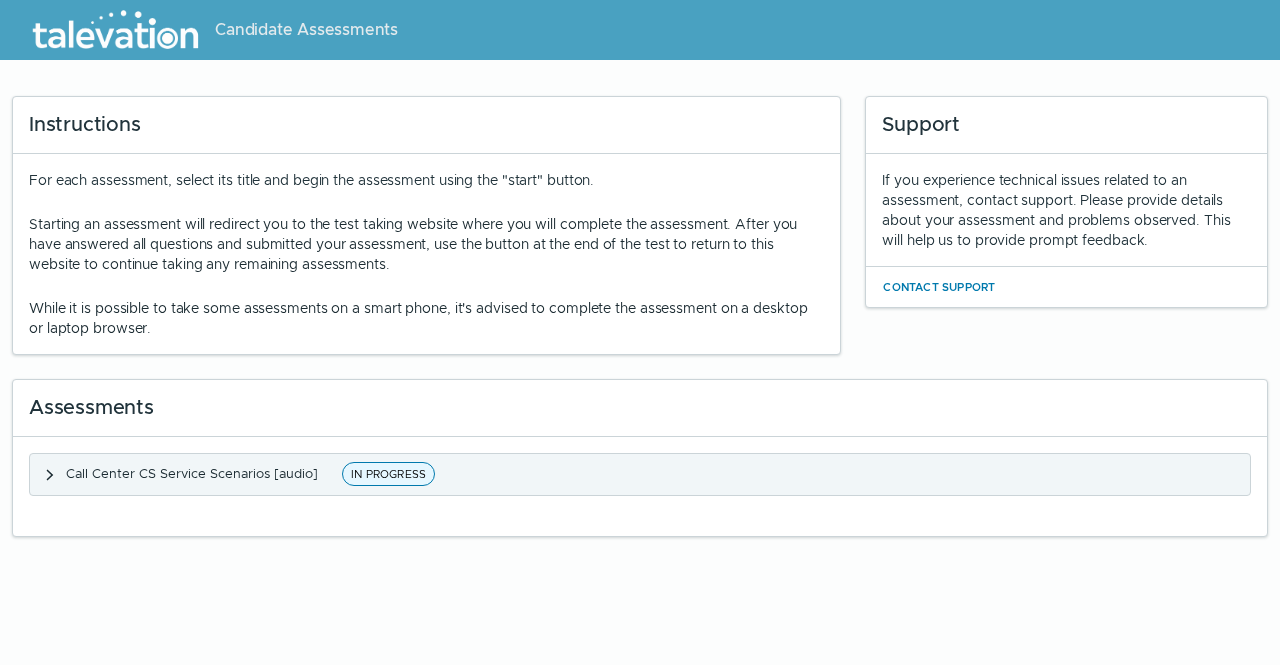 click on "IN PROGRESS" at bounding box center [388, 474] 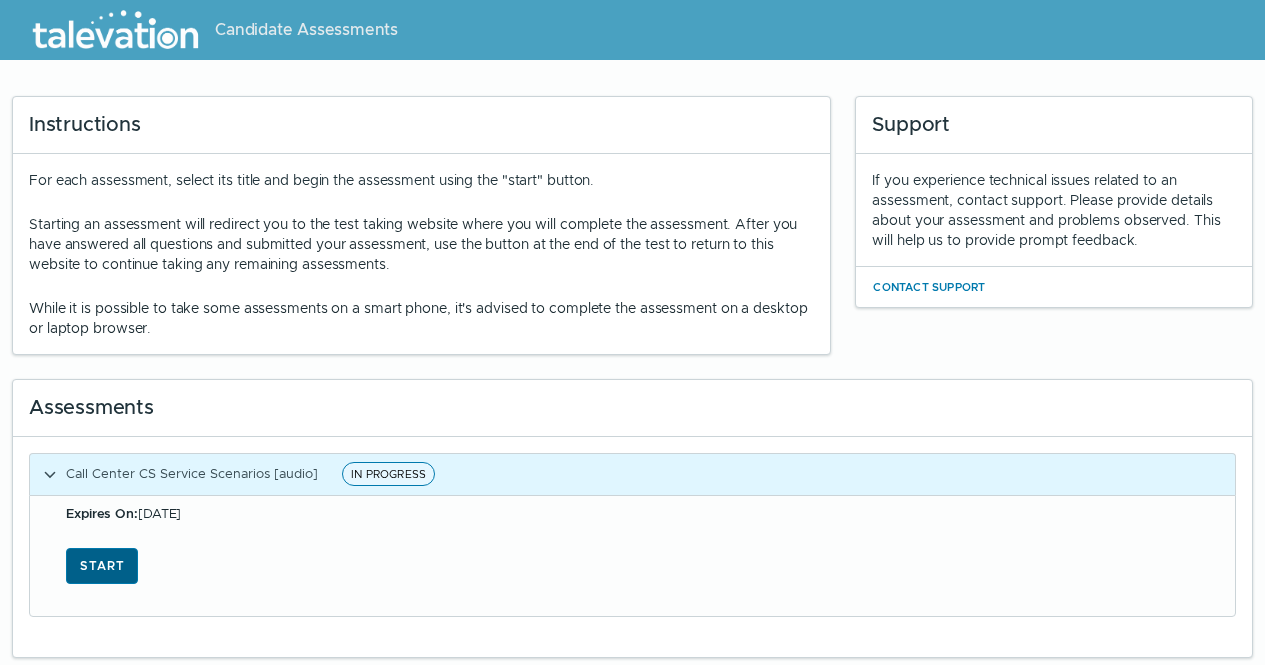 click on "Start" at bounding box center (102, 566) 